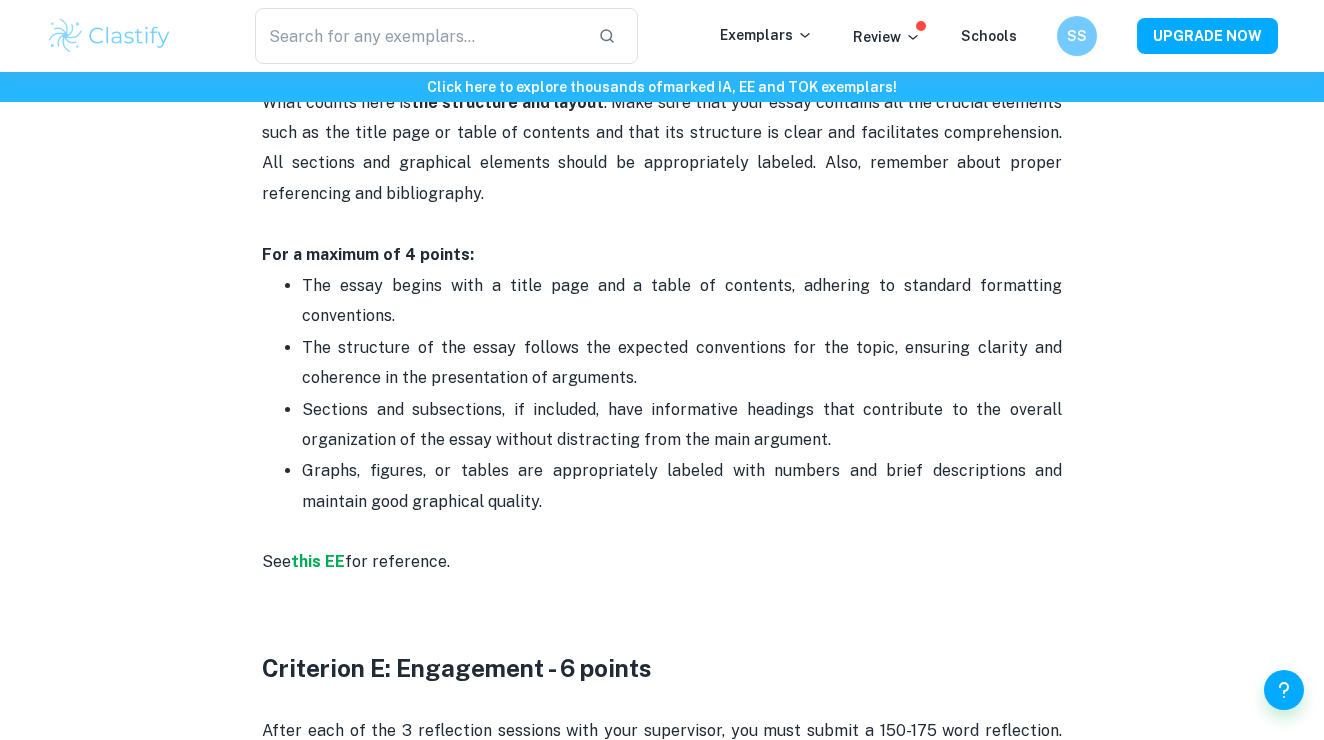 scroll, scrollTop: 3585, scrollLeft: 0, axis: vertical 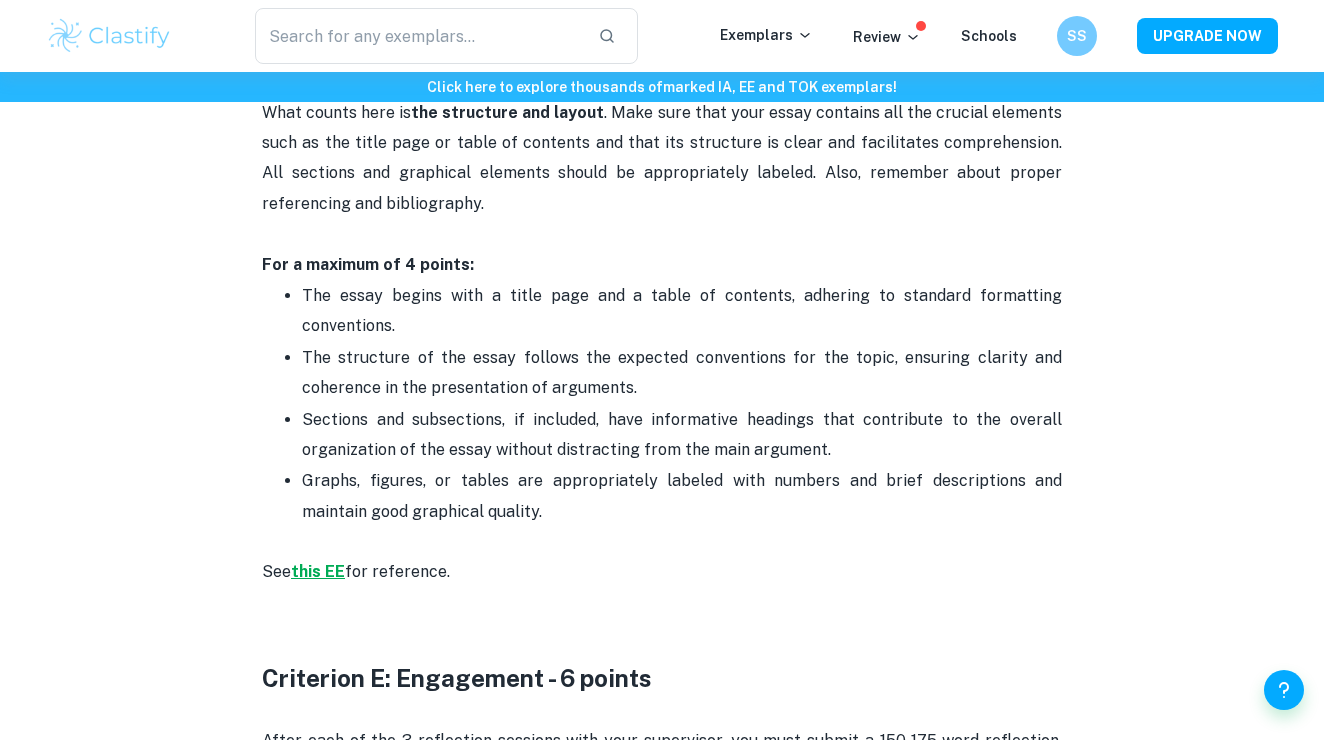 click on "this EE" at bounding box center [318, 571] 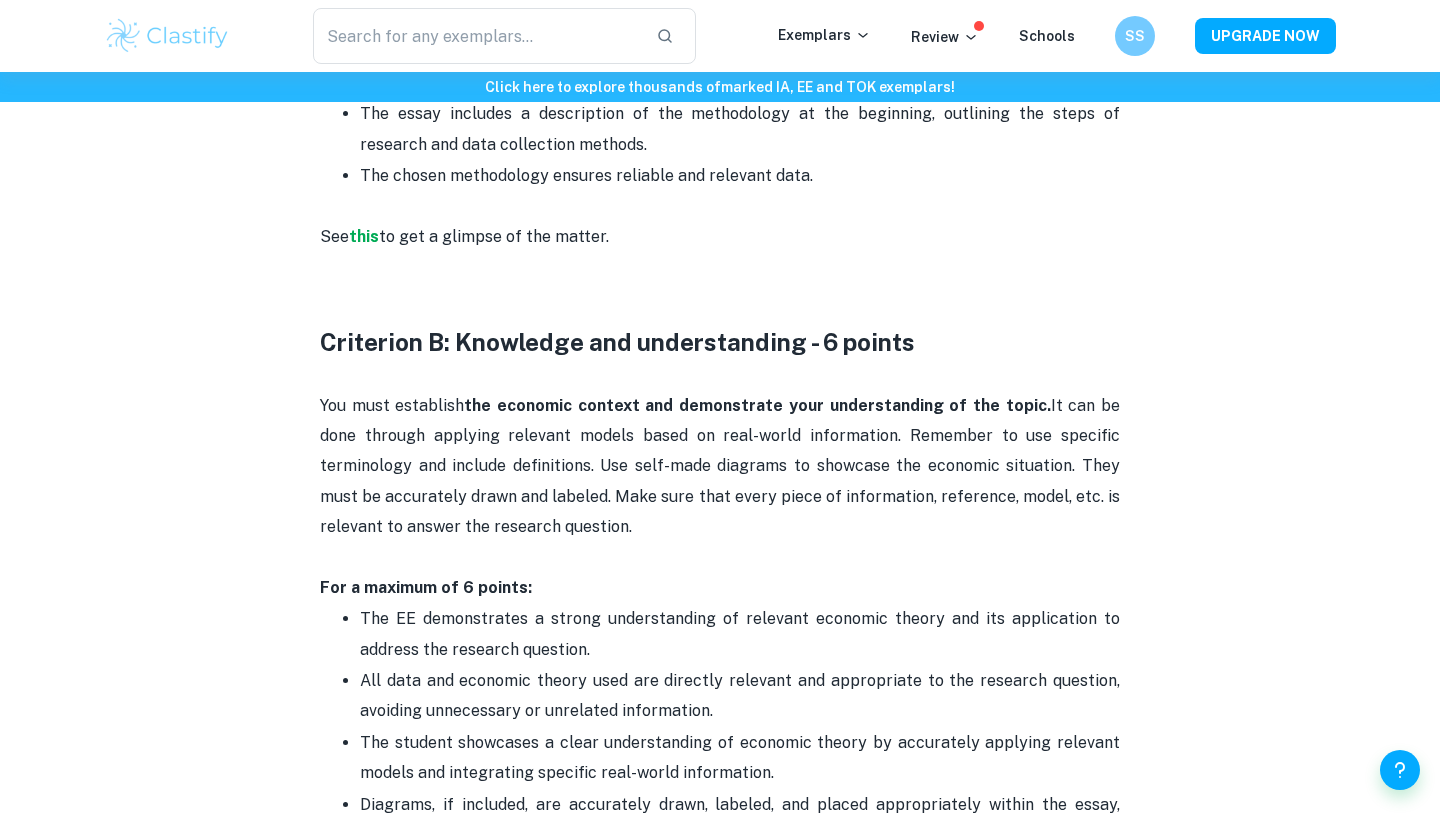 scroll, scrollTop: 1486, scrollLeft: 0, axis: vertical 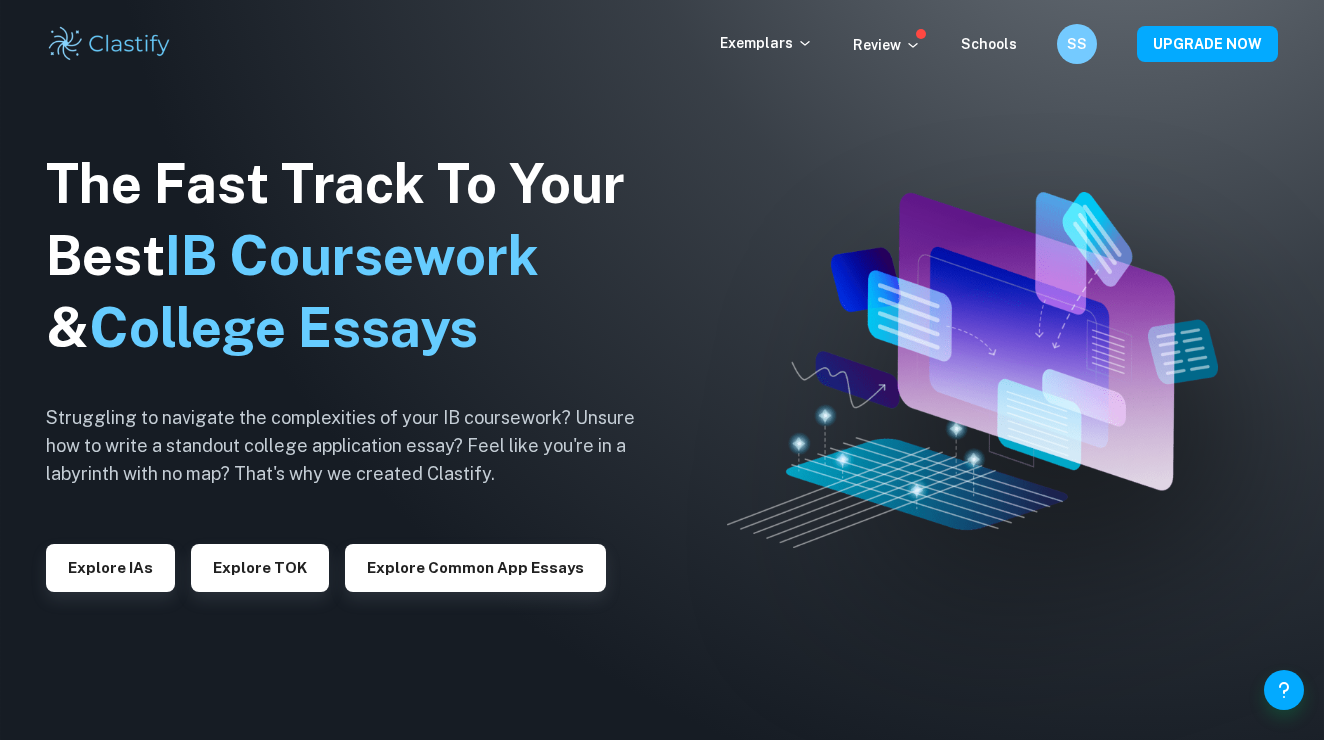 click on "Exemplars Review Schools SS UPGRADE NOW" at bounding box center (662, 44) 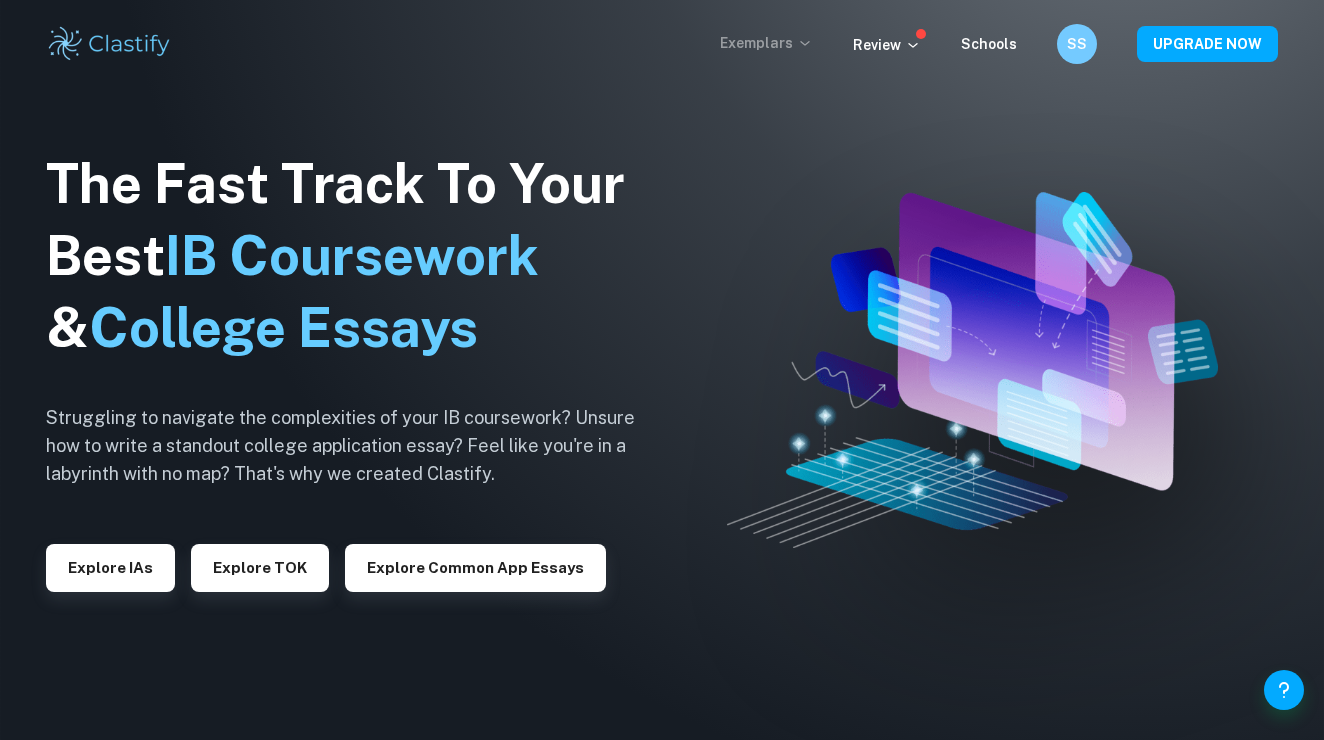 click on "Exemplars" at bounding box center [766, 43] 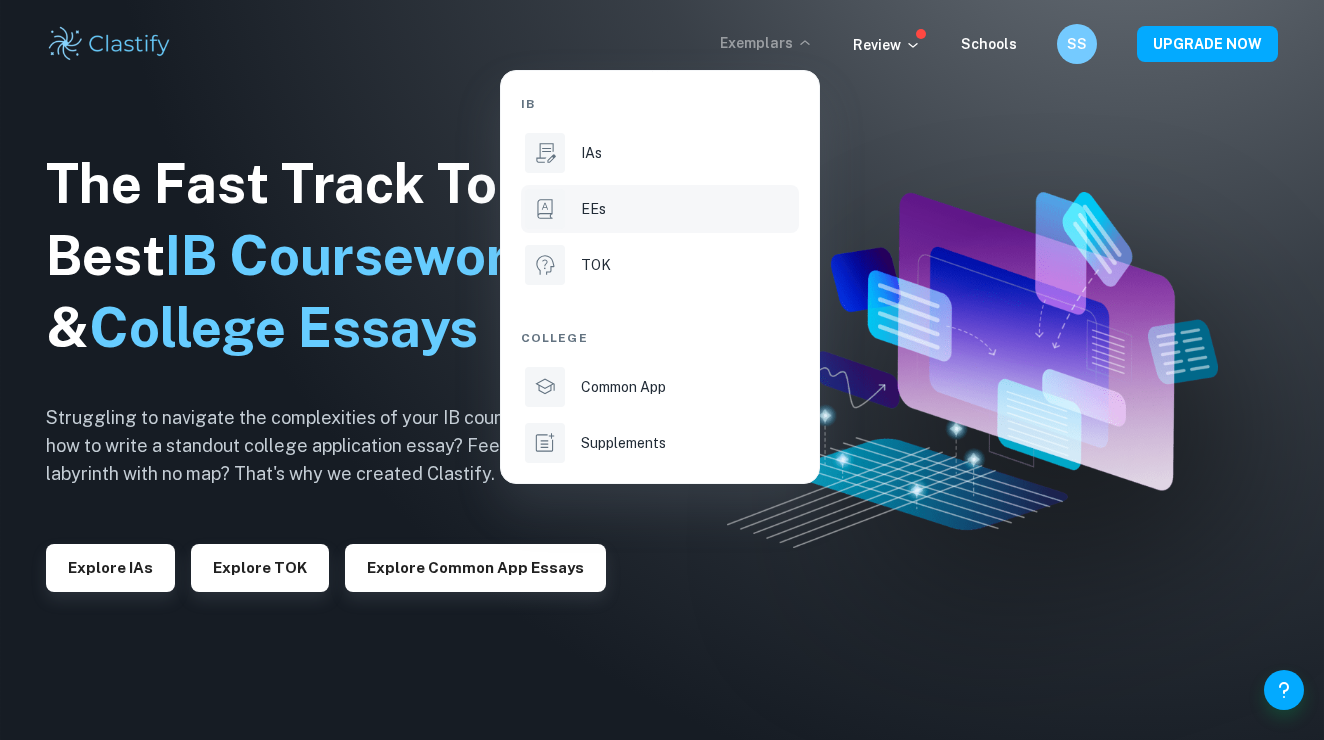 click on "EEs" at bounding box center (688, 209) 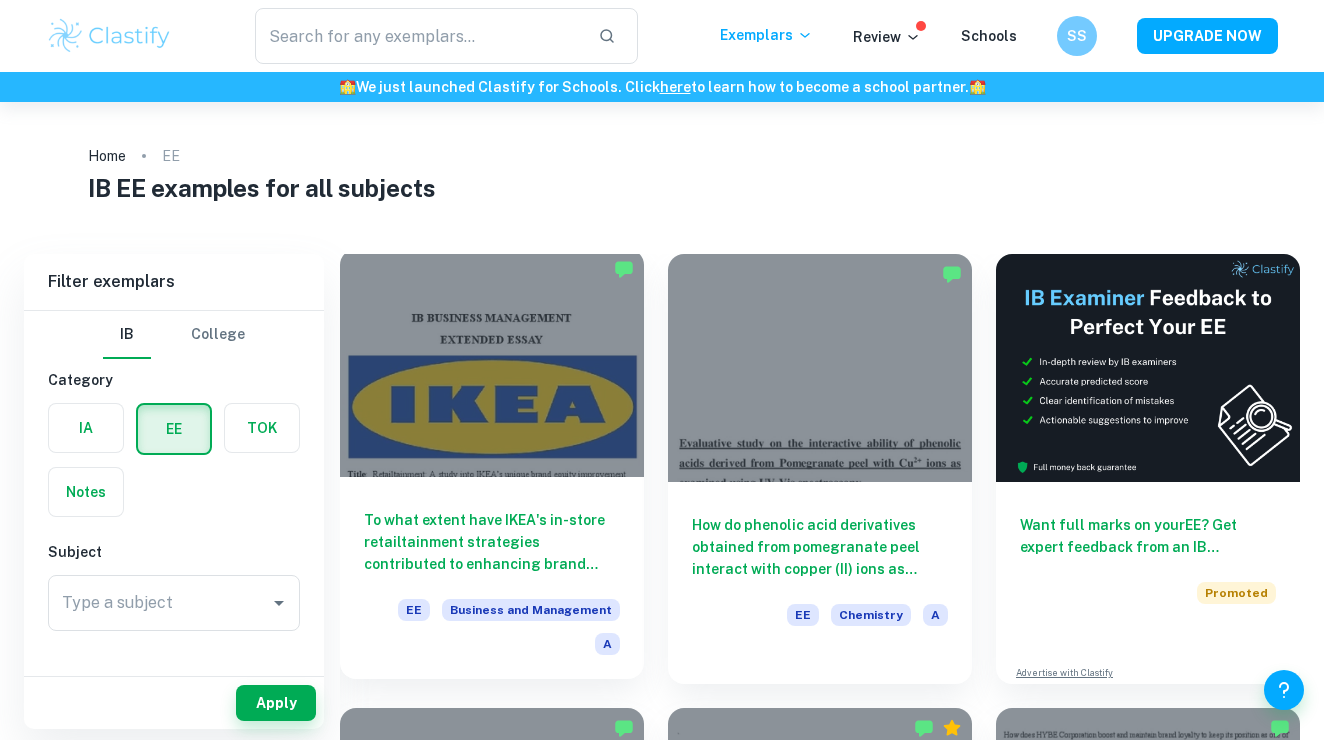 scroll, scrollTop: 0, scrollLeft: 0, axis: both 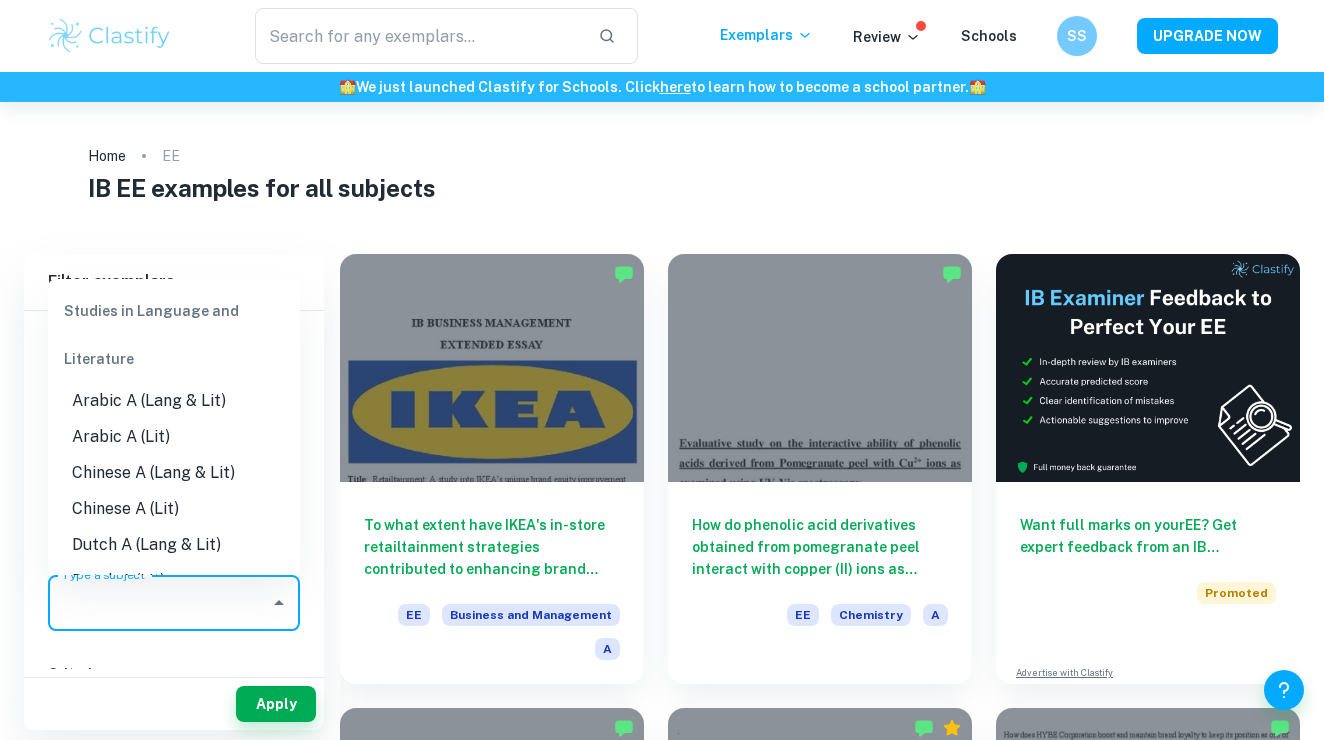 click on "Type a subject" at bounding box center (159, 603) 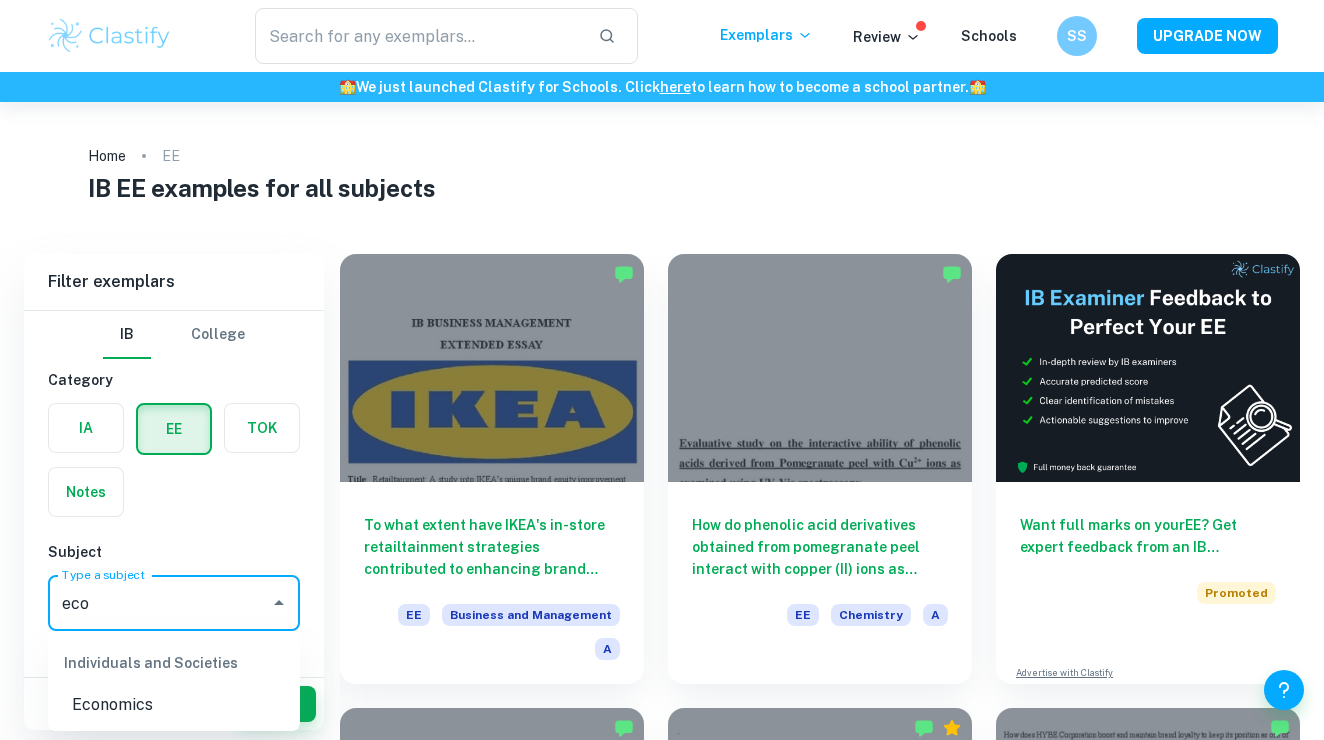 click on "Economics" at bounding box center (174, 705) 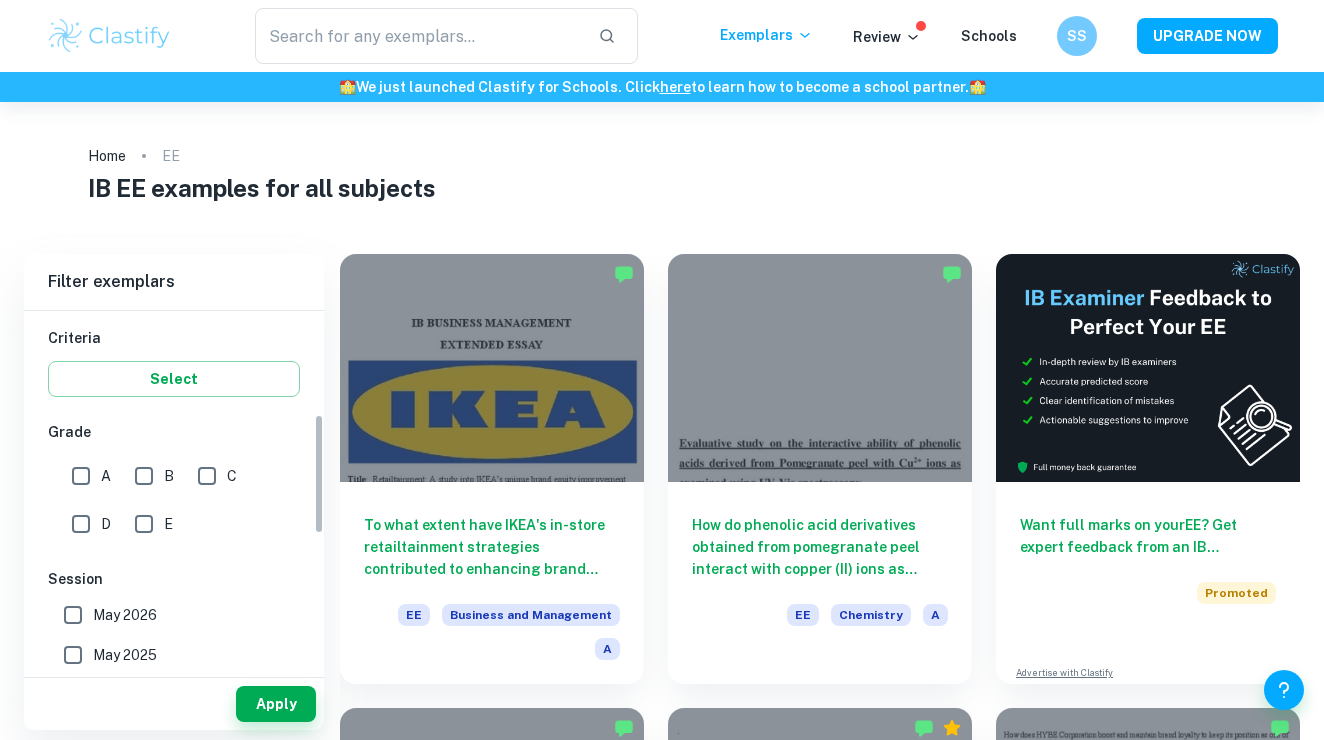 scroll, scrollTop: 350, scrollLeft: 0, axis: vertical 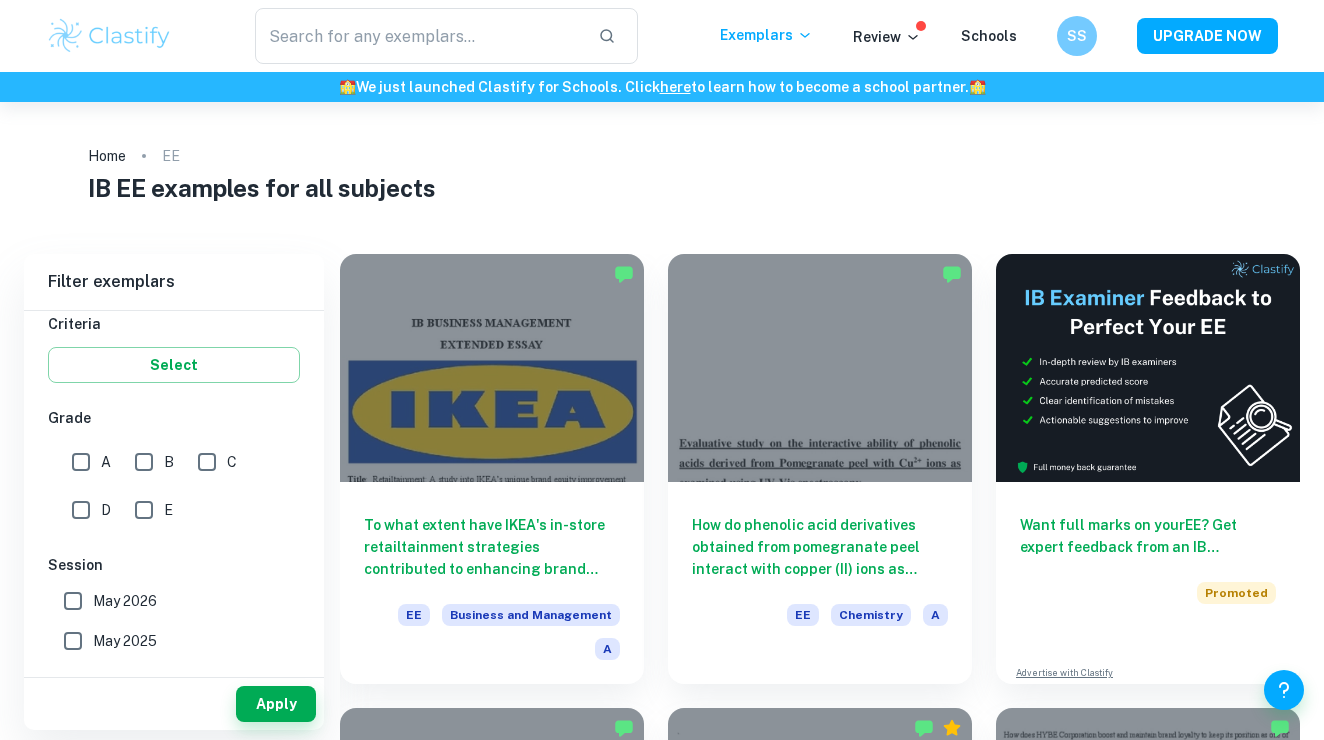 click on "A" at bounding box center (81, 462) 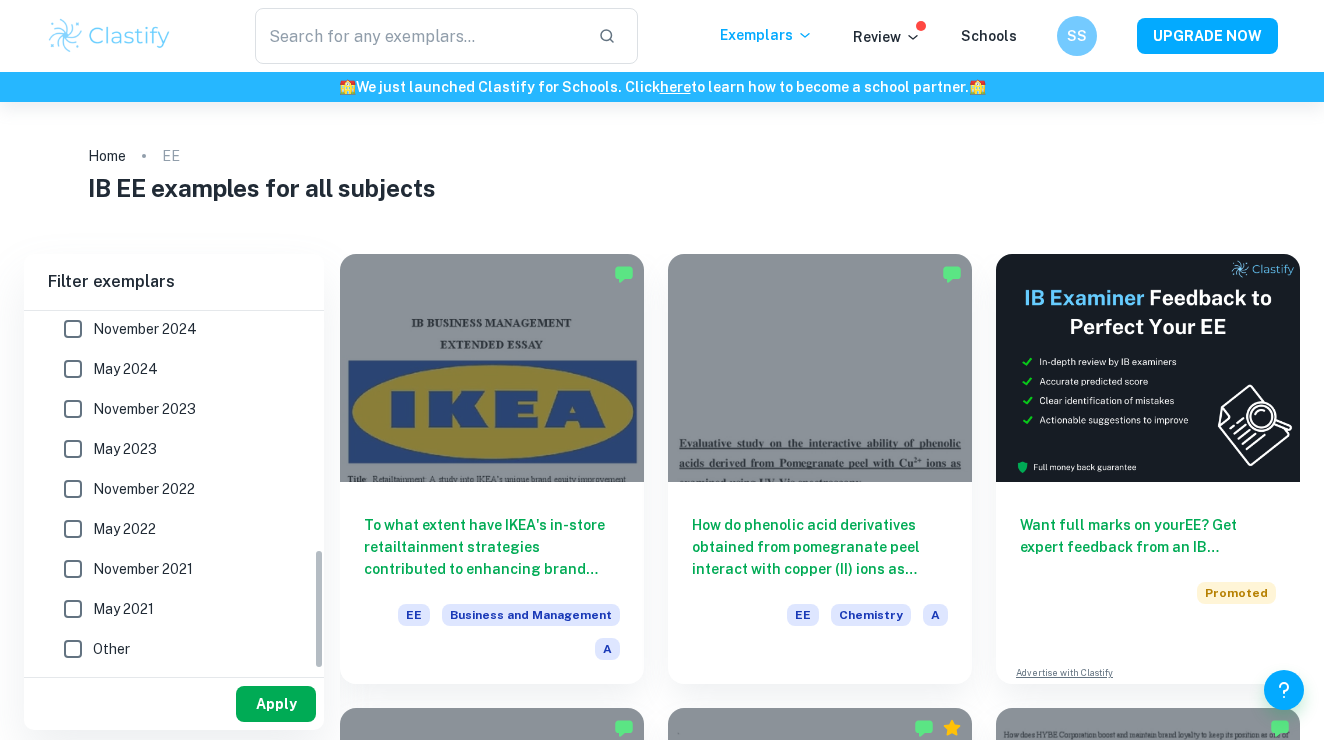scroll, scrollTop: 702, scrollLeft: 0, axis: vertical 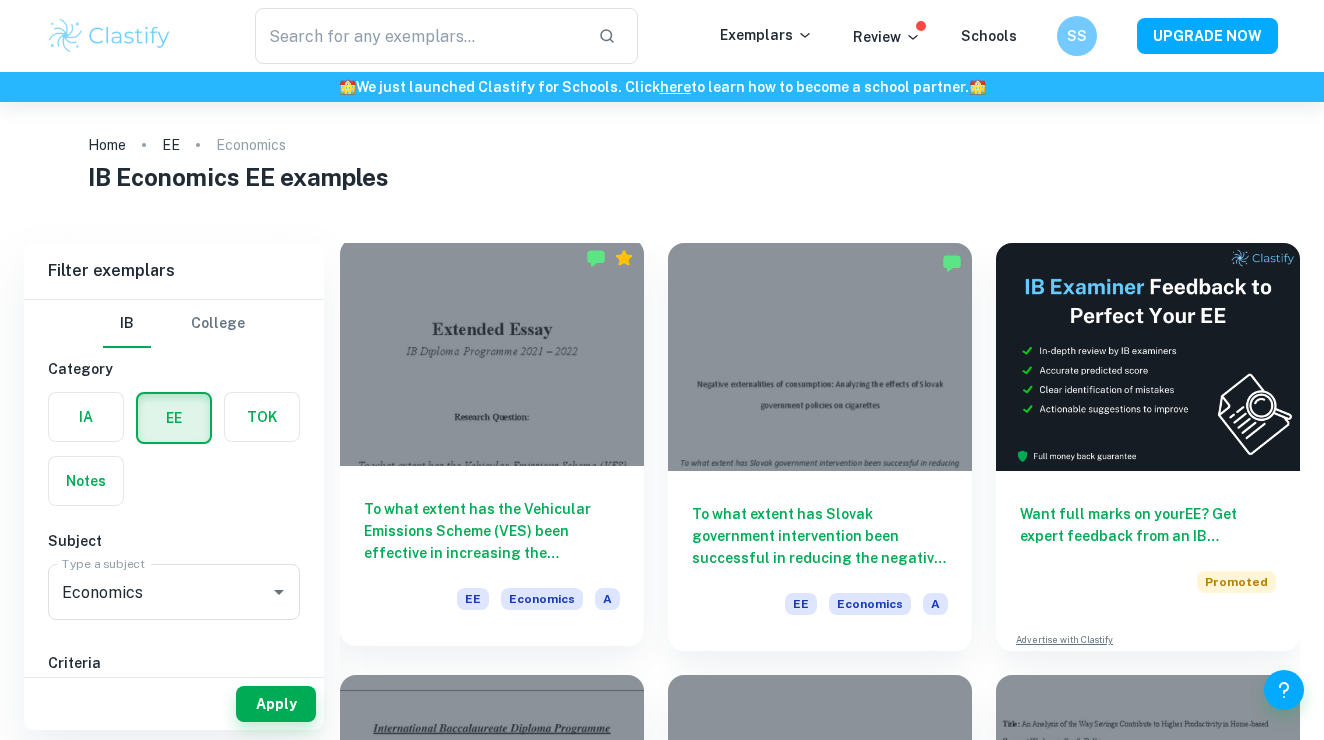click on "To what extent has the Vehicular Emissions Scheme (VES) been effective in increasing the consumption of light electric vehicles between 2018 and 2020 in Singapore?" at bounding box center (492, 531) 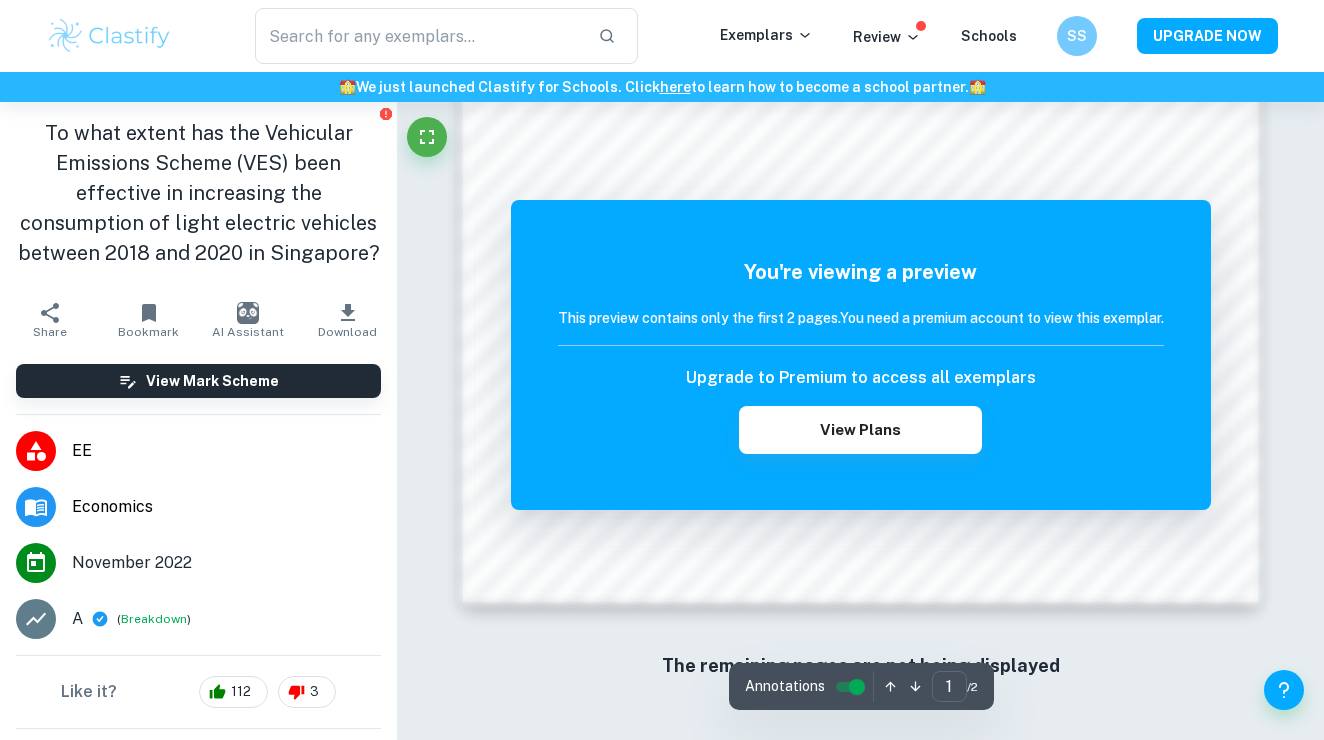 scroll, scrollTop: 1776, scrollLeft: 0, axis: vertical 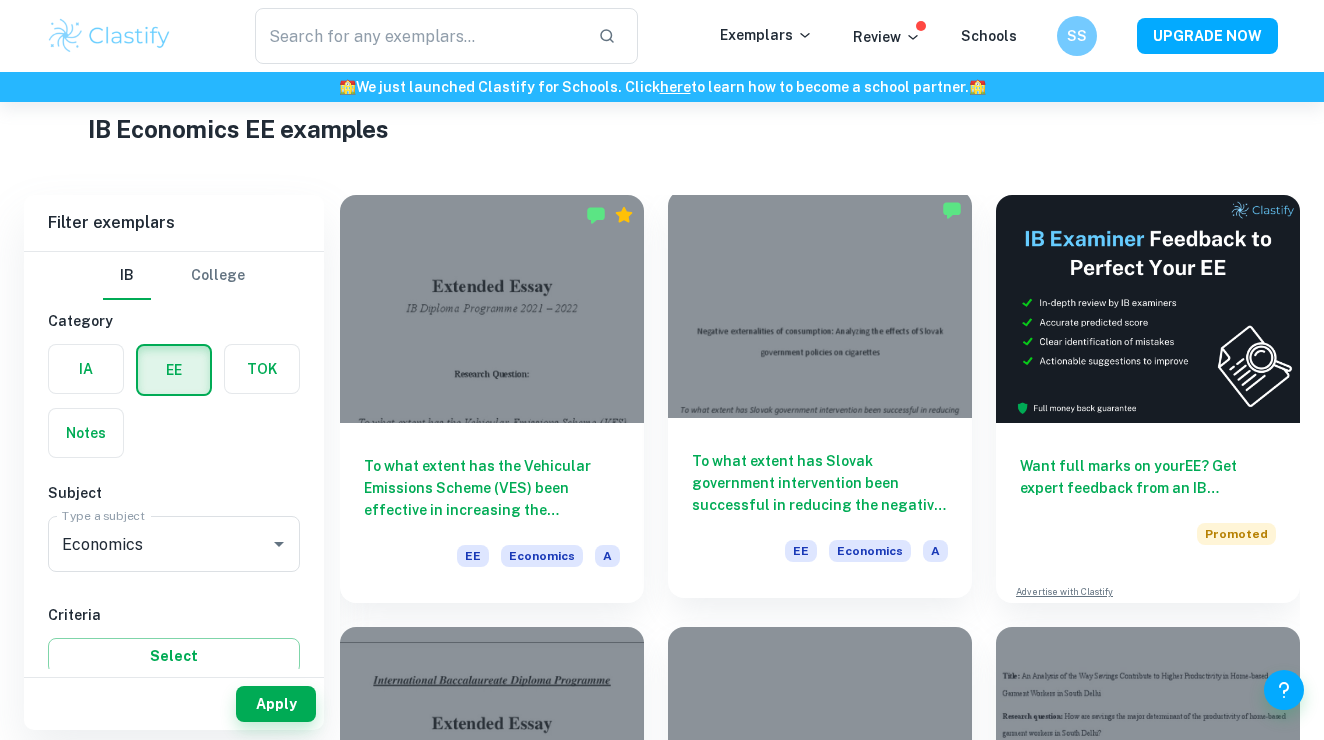 click on "To what extent has Slovak government intervention been successful in reducing the negative externality resulting from cigarette consumption in Slovakia?" at bounding box center (820, 483) 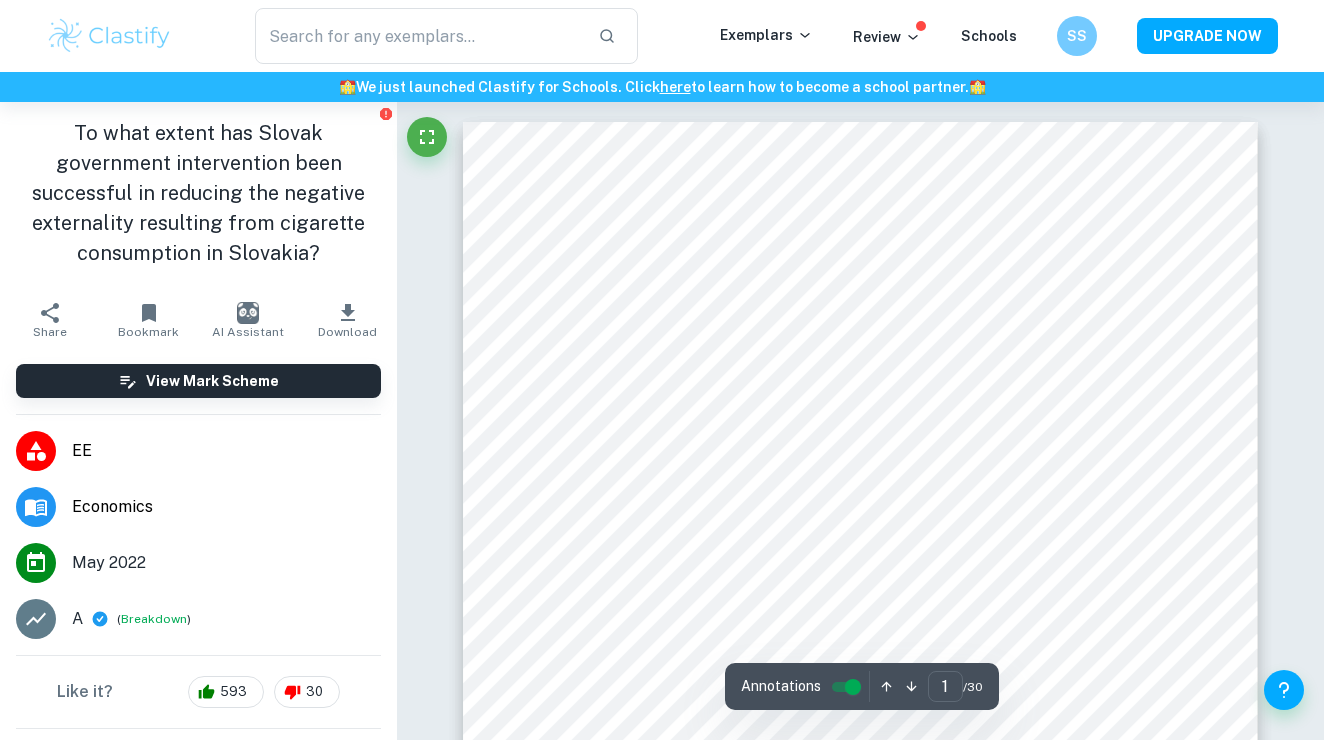 scroll, scrollTop: 21, scrollLeft: 0, axis: vertical 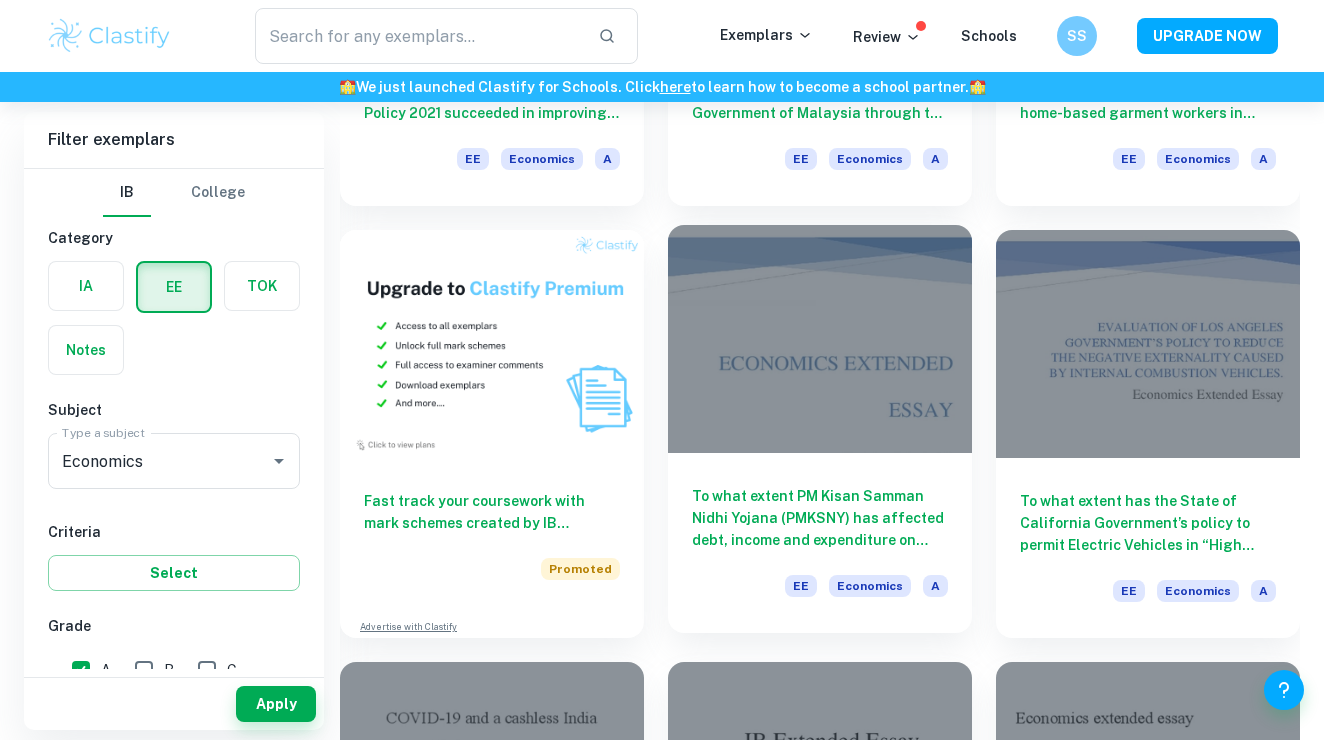 click on "To what extent PM Kisan Samman Nidhi Yojana (PMKSNY) has affected debt, income and expenditure on education and healthcare raising the living standards of farmers in Sitapura Ramoli village and Achanchukya village in Jaipur from 2020-2021?" at bounding box center [820, 518] 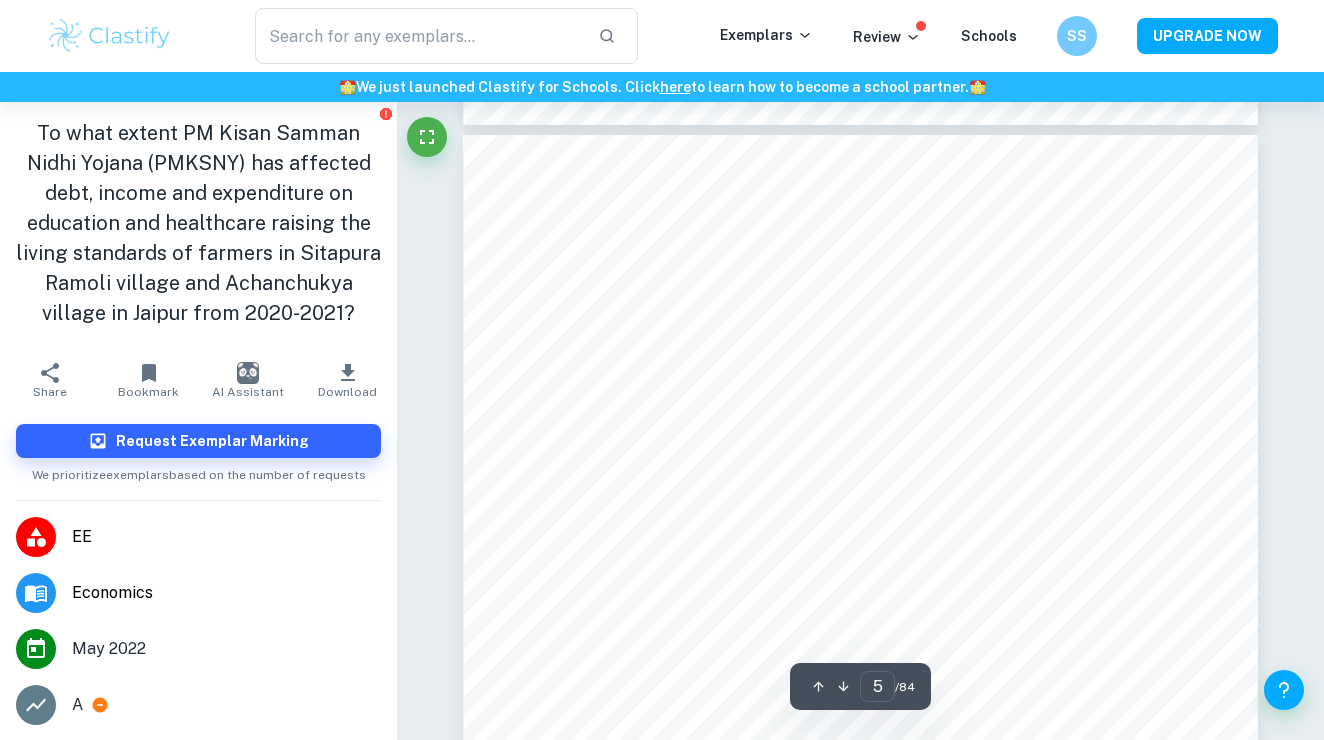 scroll, scrollTop: 4795, scrollLeft: 0, axis: vertical 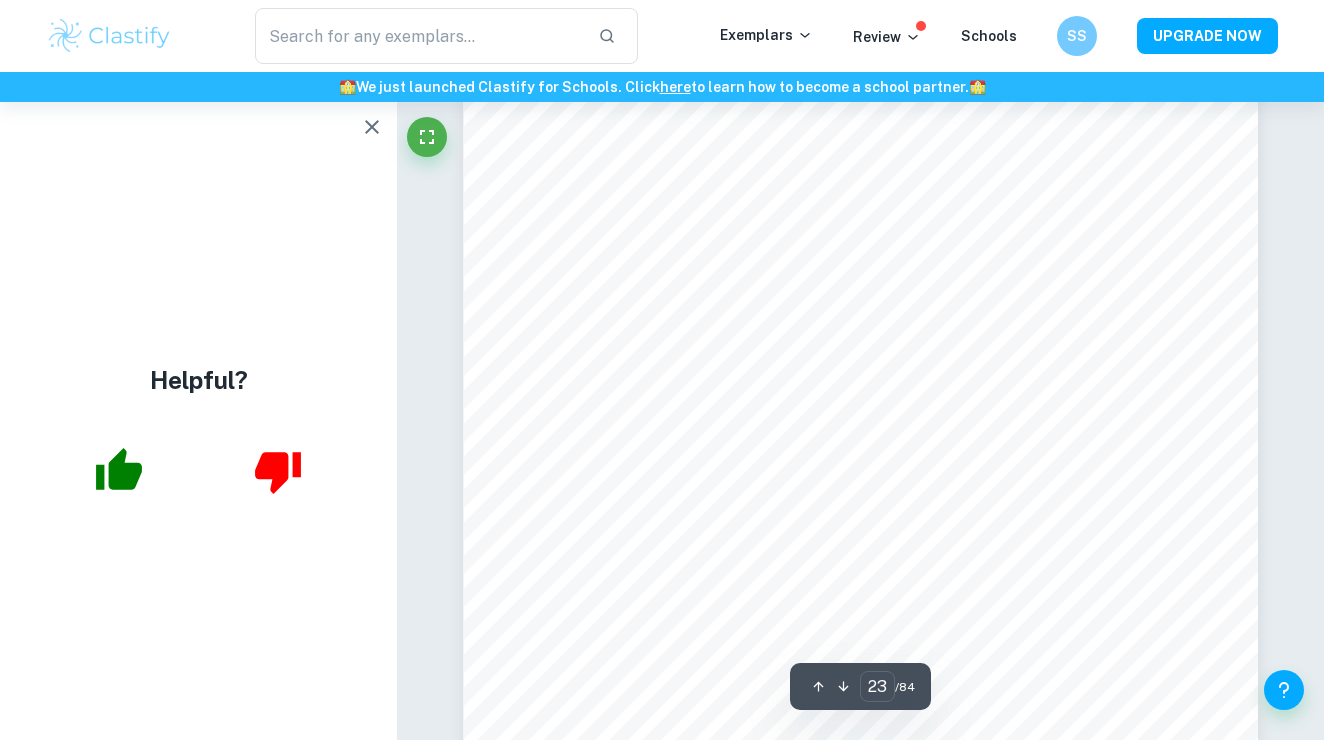 type on "24" 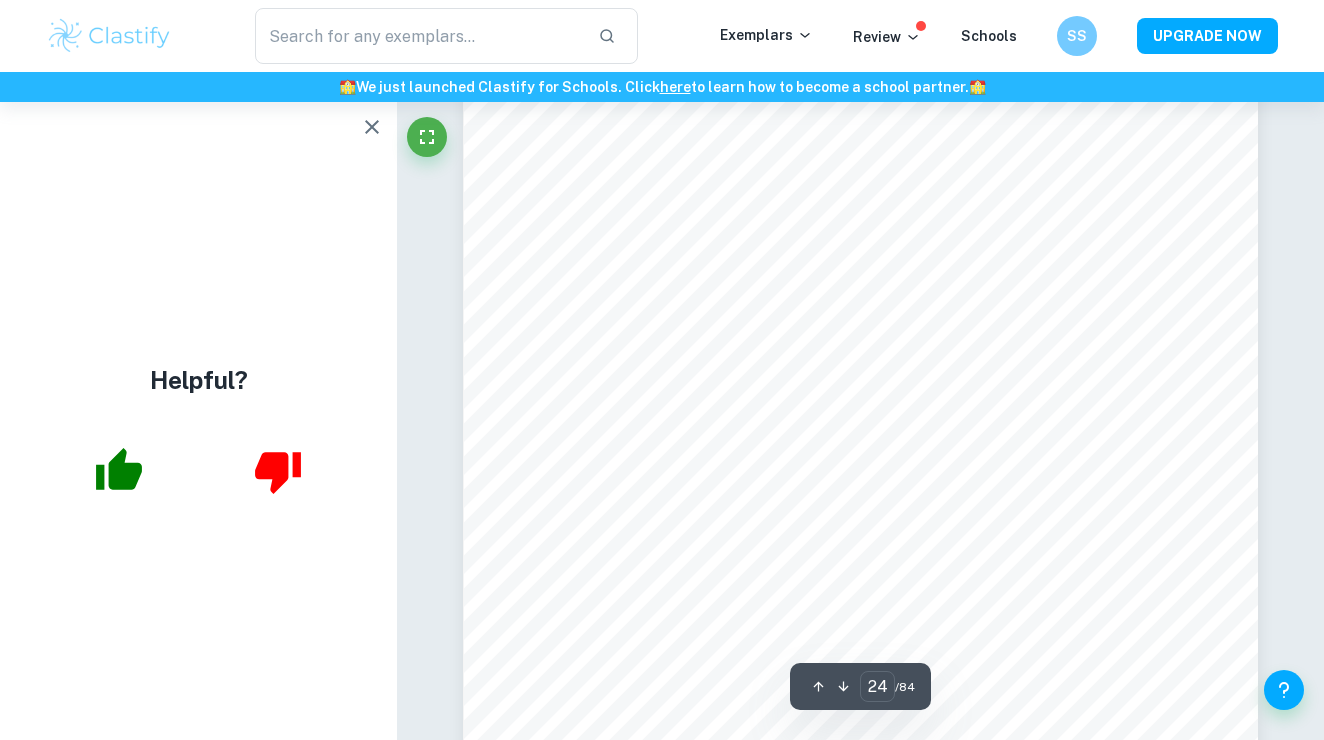 scroll, scrollTop: 26941, scrollLeft: 0, axis: vertical 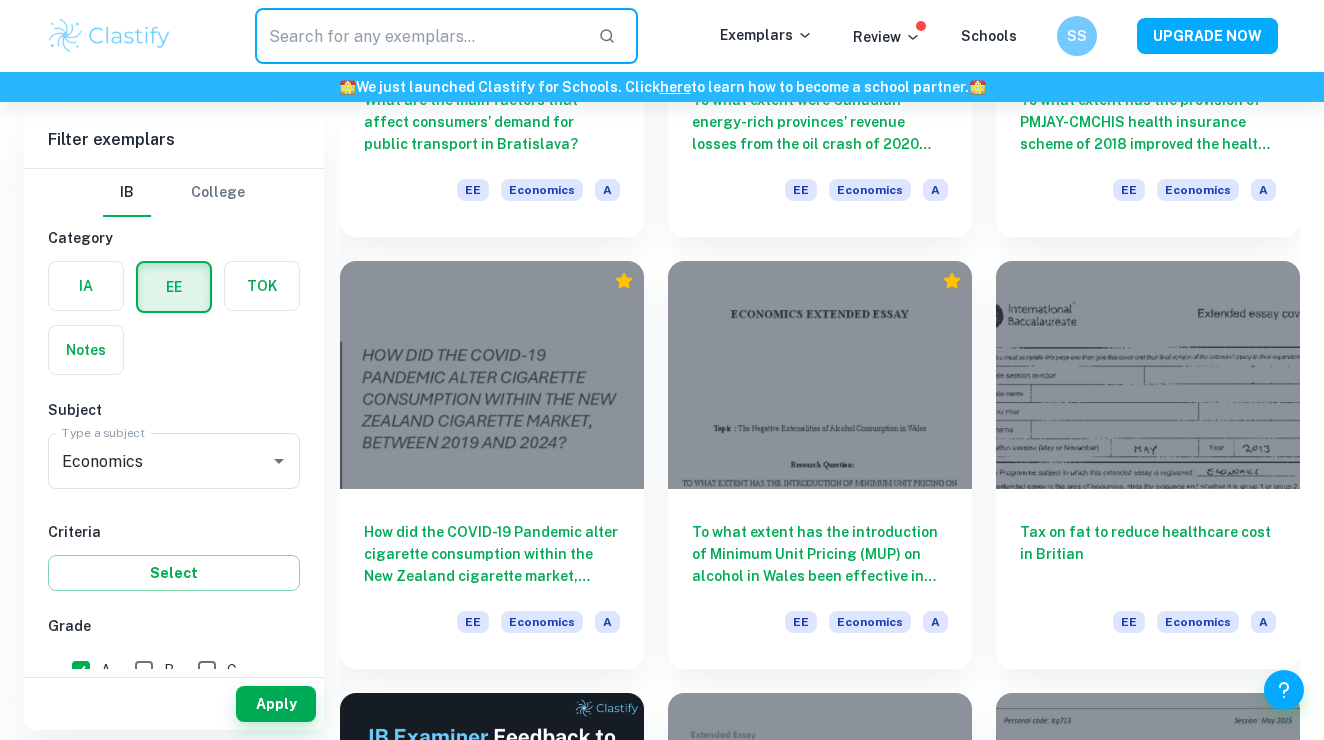 click at bounding box center (418, 36) 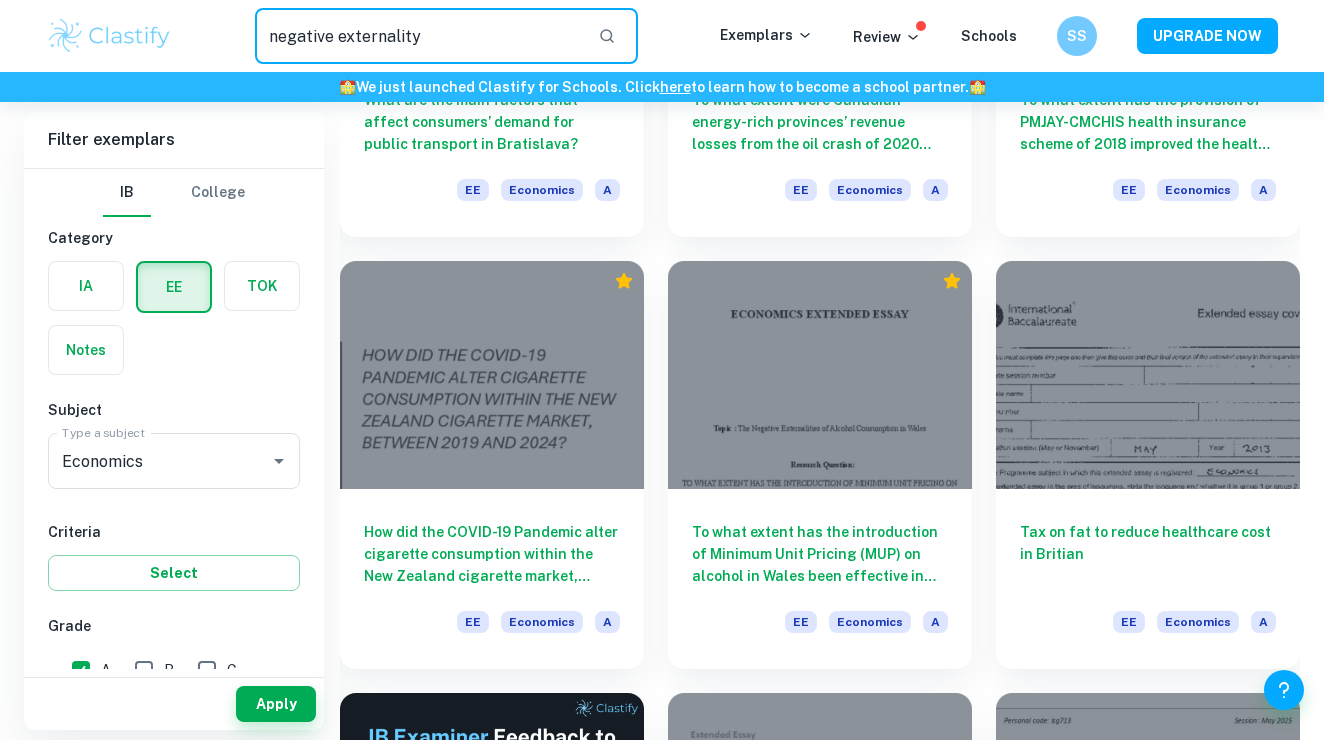 type on "negative externality" 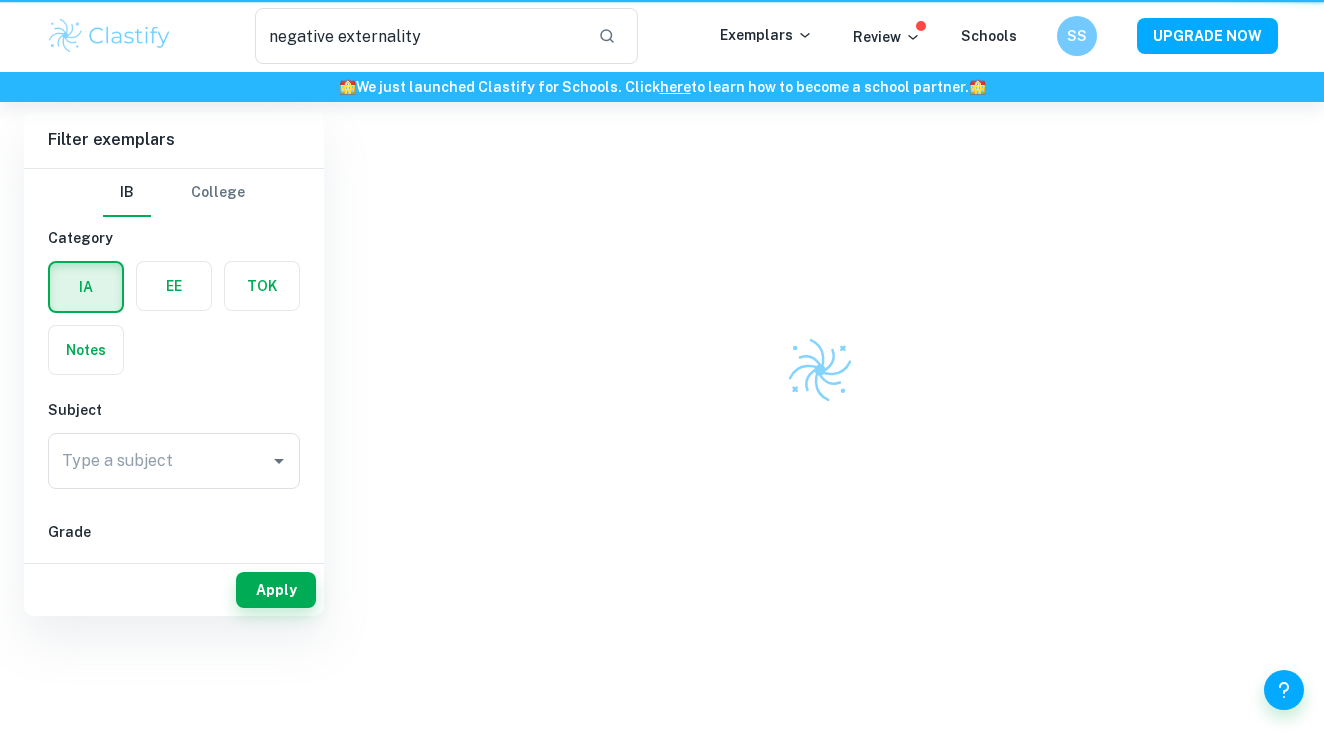scroll, scrollTop: 0, scrollLeft: 0, axis: both 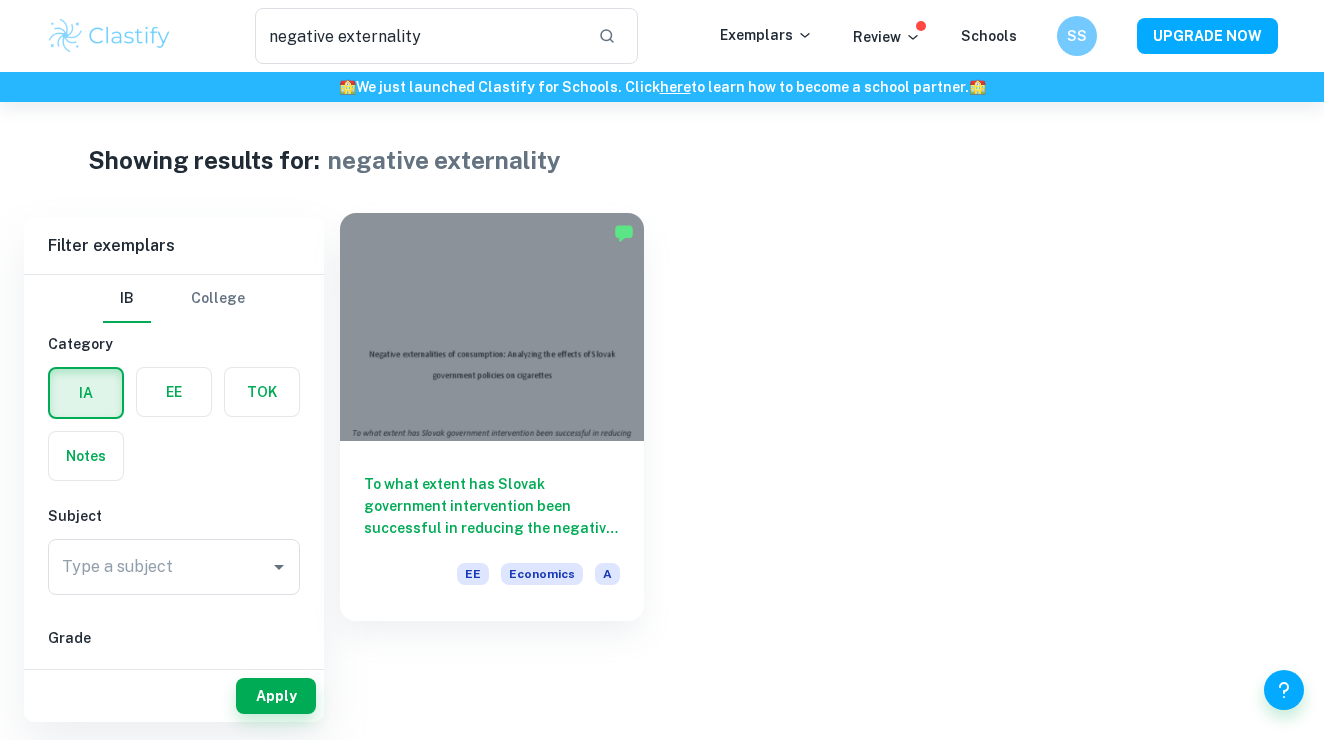 click on "To what extent has Slovak government intervention been successful in reducing the negative externality resulting from cigarette consumption in Slovakia?" at bounding box center [492, 506] 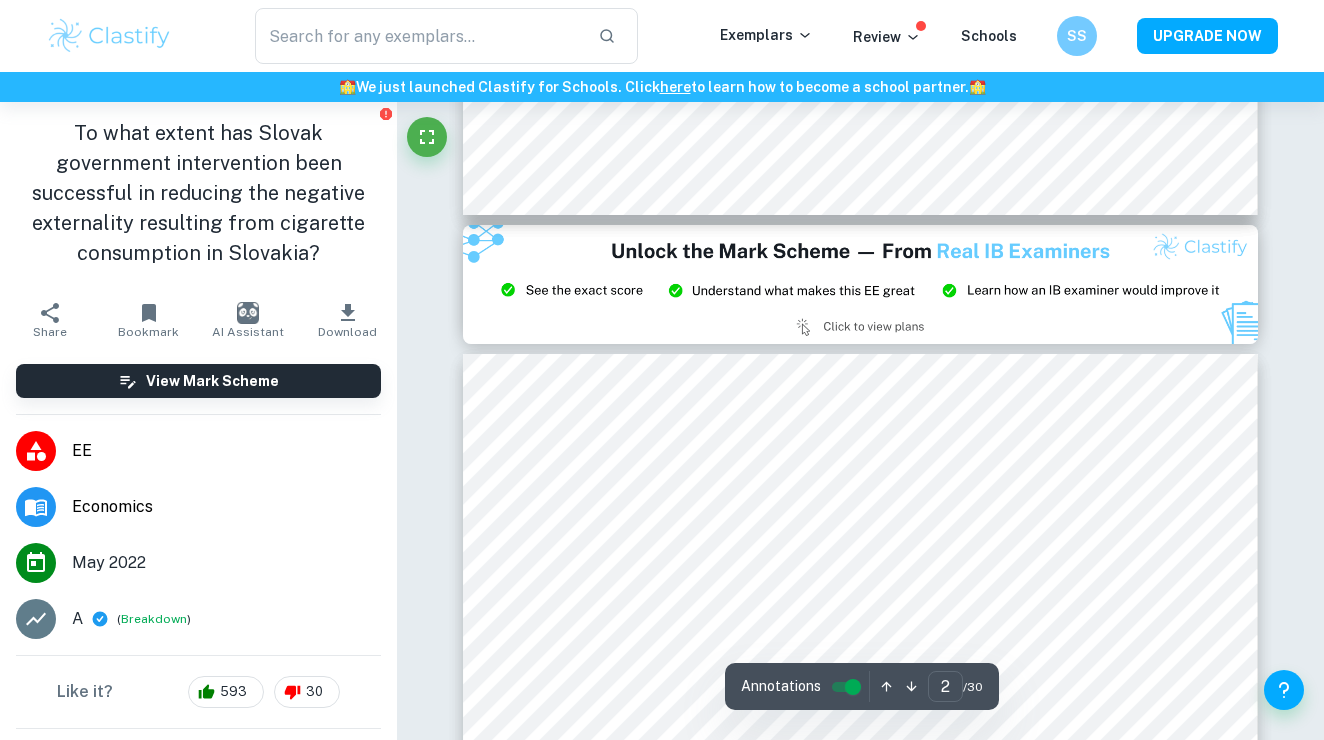 type on "3" 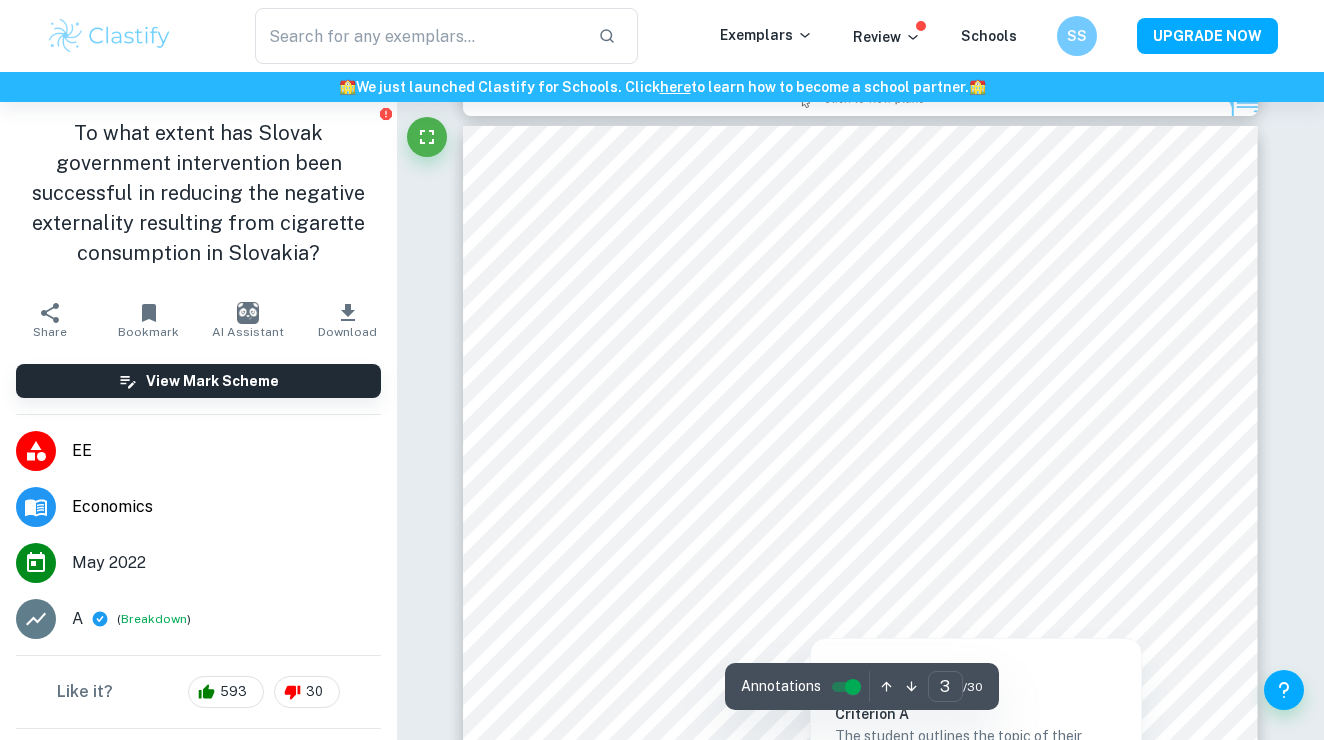 scroll, scrollTop: 2317, scrollLeft: 0, axis: vertical 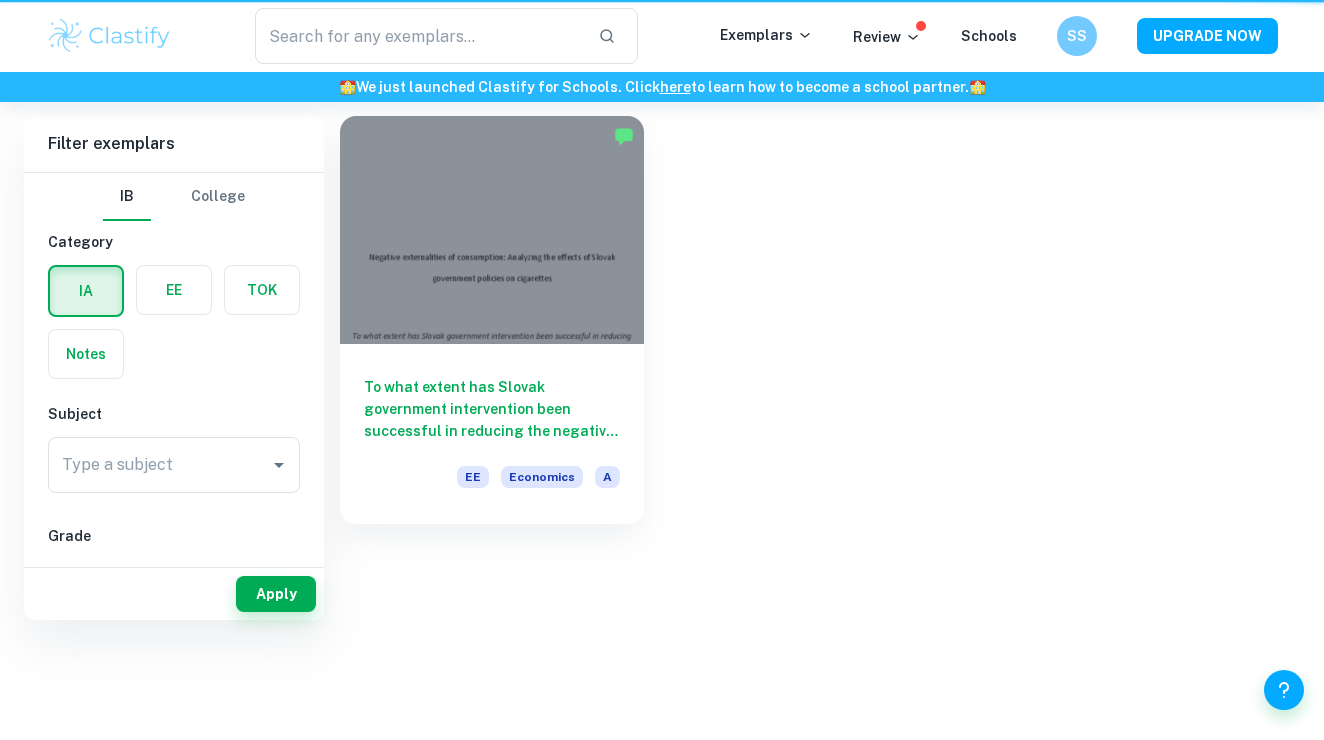 type on "negative externality" 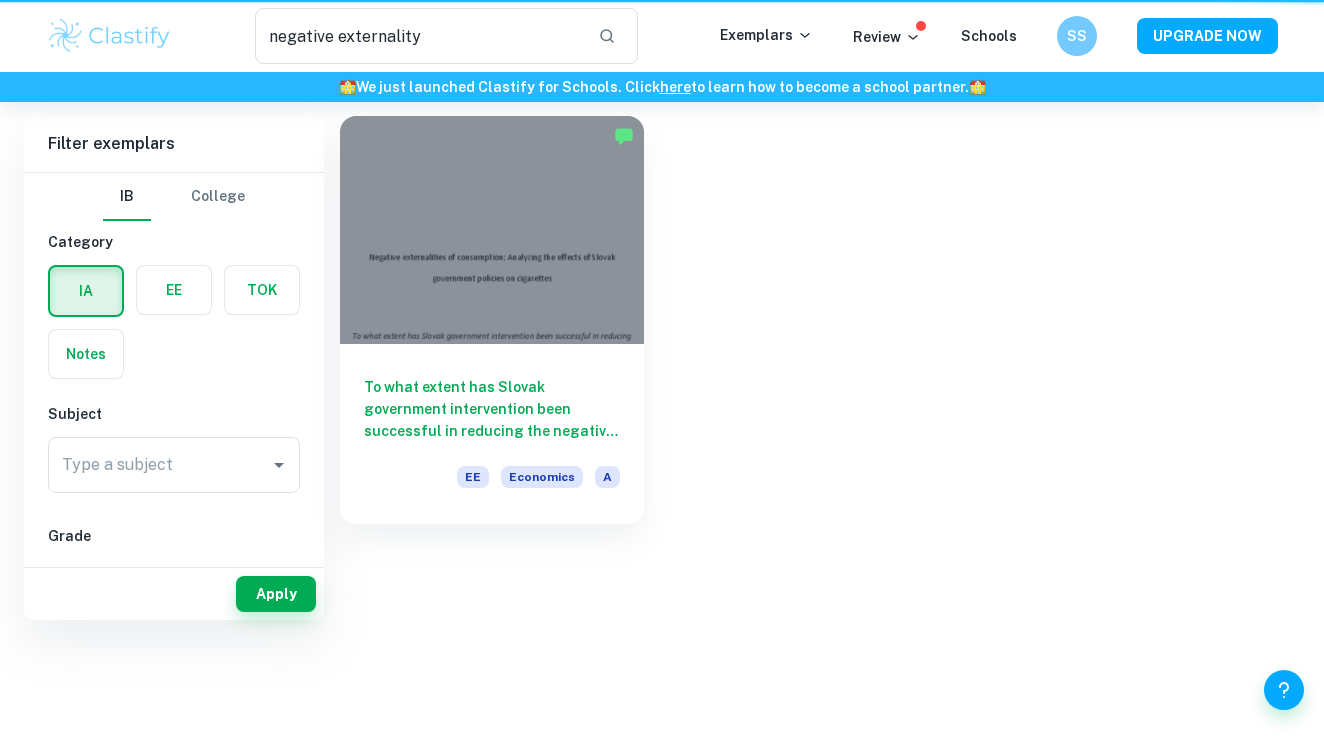 scroll, scrollTop: 0, scrollLeft: 0, axis: both 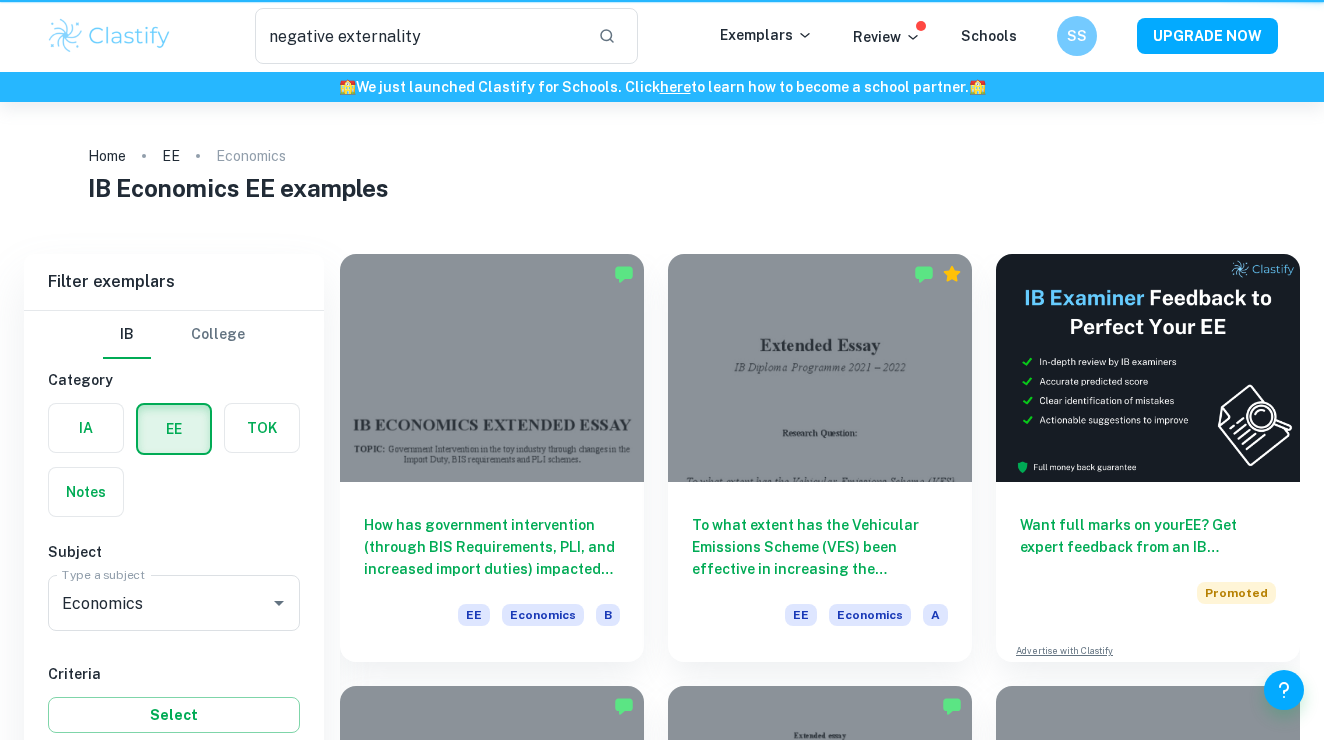 type 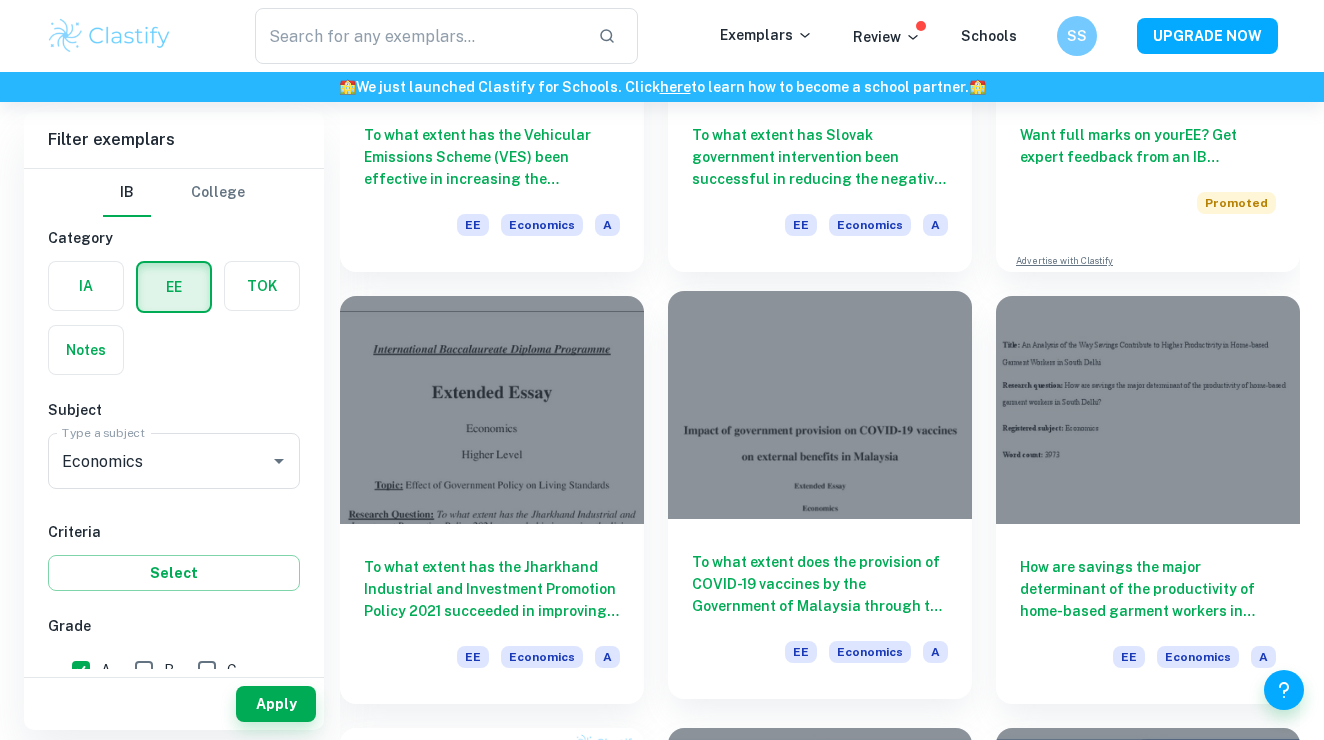 scroll, scrollTop: 386, scrollLeft: 0, axis: vertical 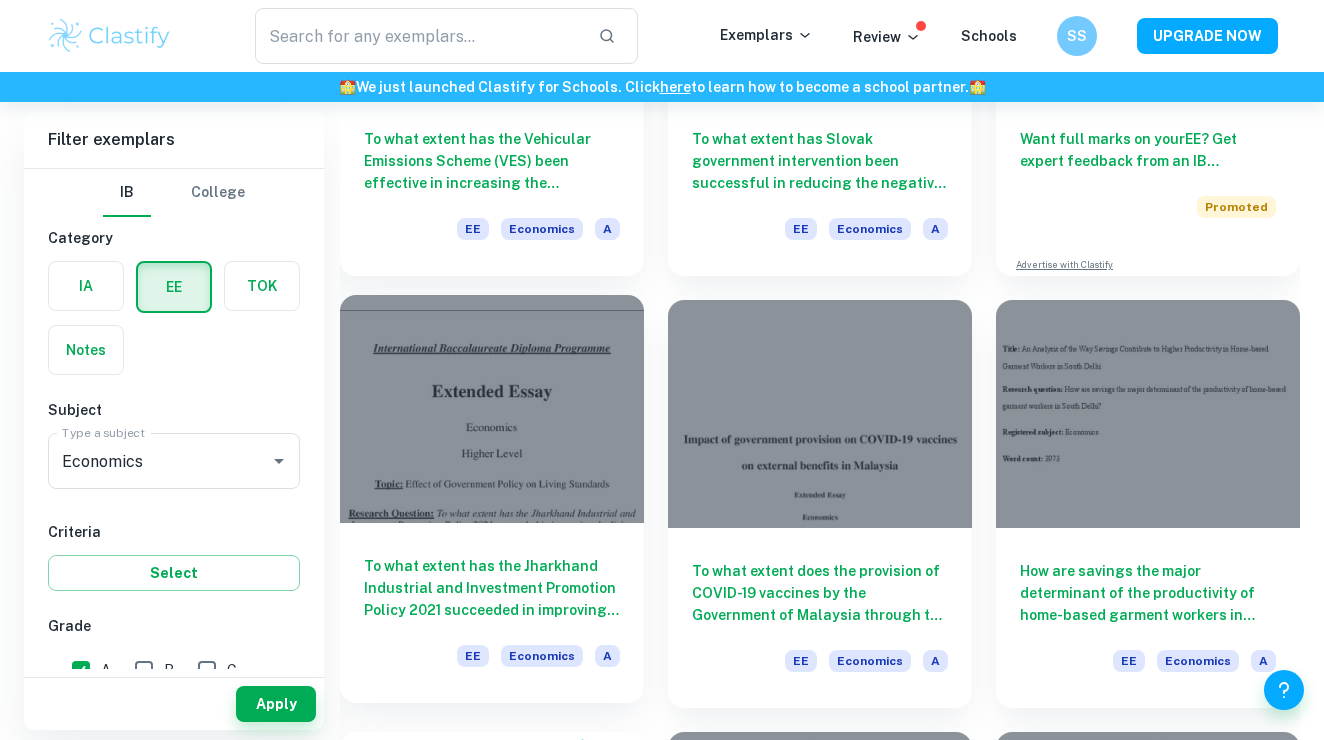 click on "To what extent has the Jharkhand Industrial and  Investment Promotion Policy 2021 succeeded in improving the living  standards of residents of Kanke Block in the Ranchi district of  Jharkhand?" at bounding box center (492, 588) 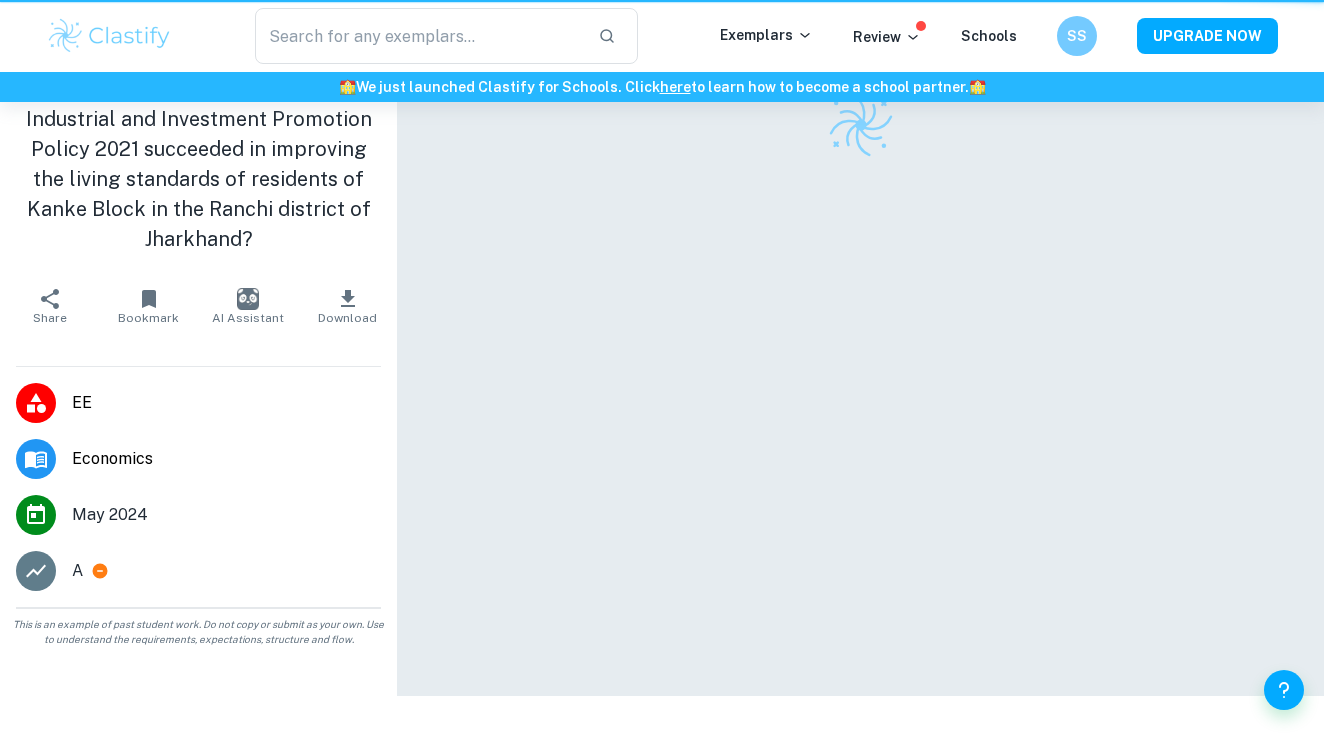 scroll, scrollTop: 0, scrollLeft: 0, axis: both 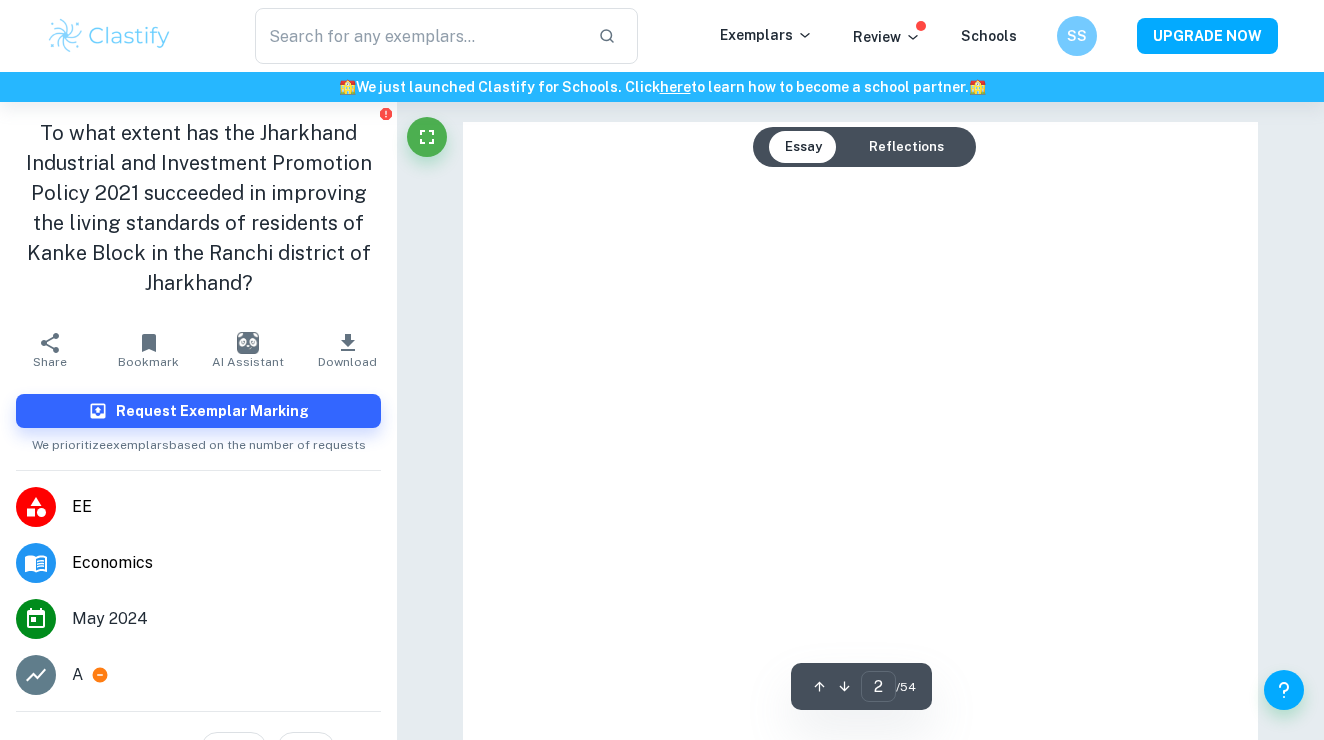 type on "1" 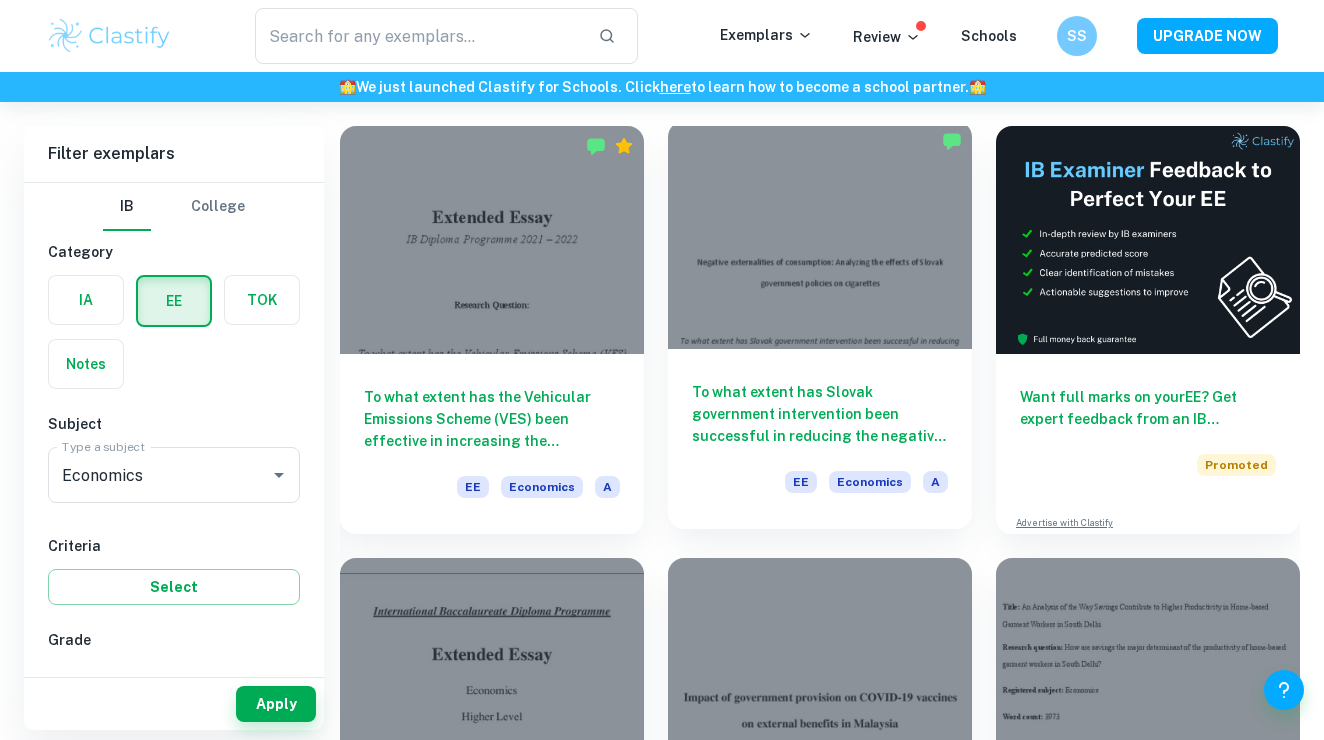 scroll, scrollTop: 144, scrollLeft: 0, axis: vertical 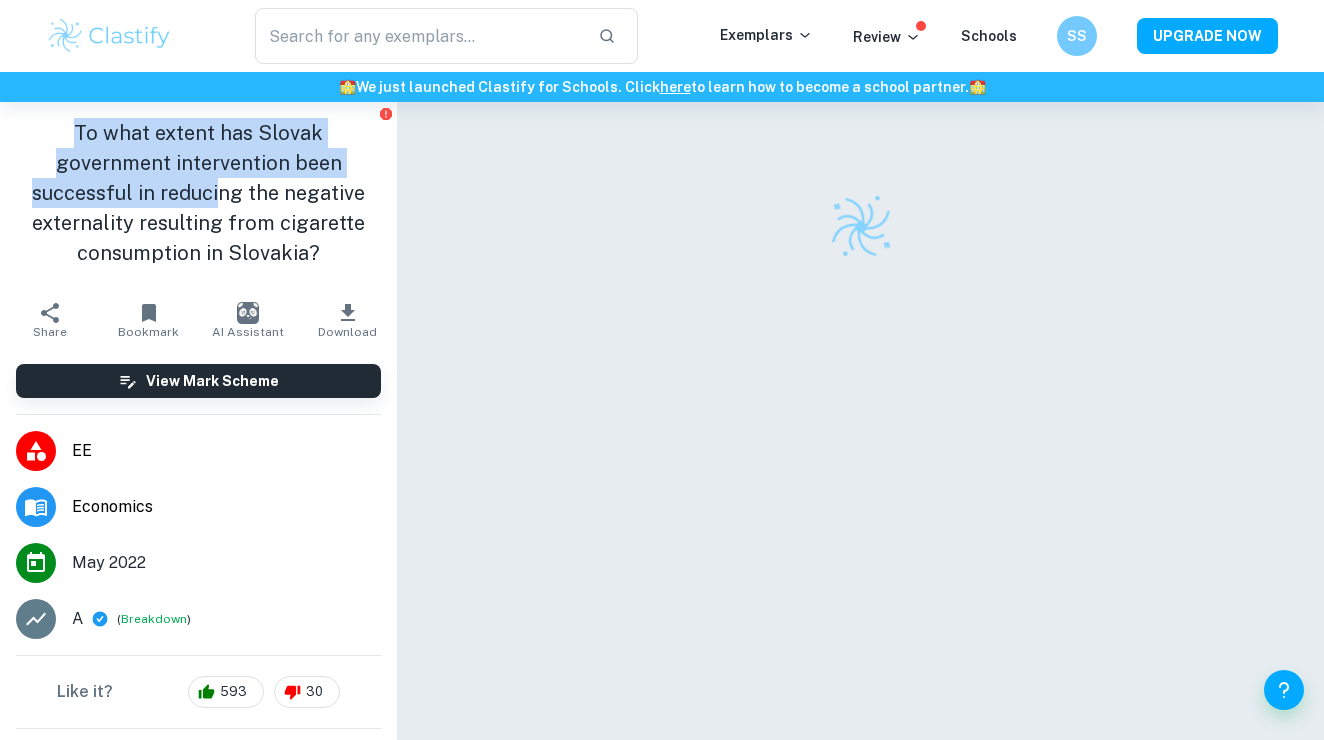 click on "To what extent has Slovak government intervention been successful in reducing the negative externality resulting from cigarette consumption in Slovakia?" at bounding box center (198, 193) 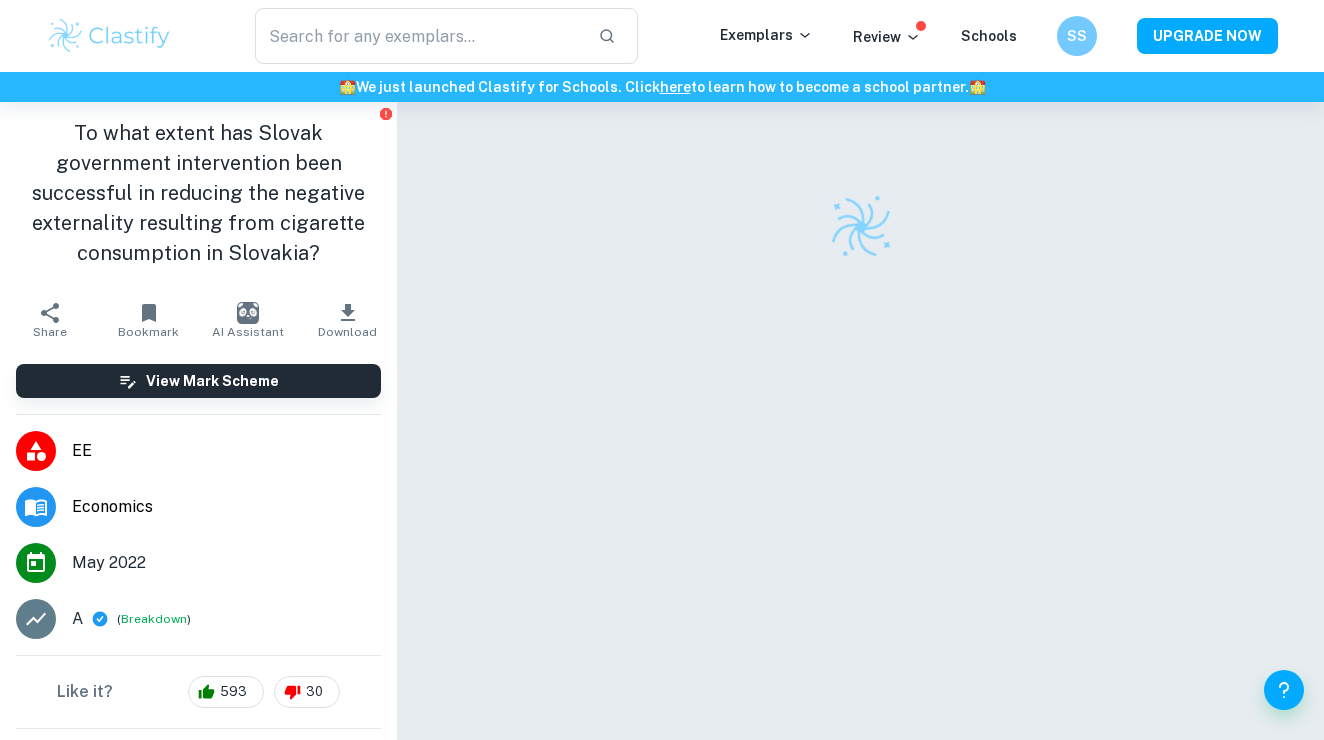 click on "To what extent has Slovak government intervention been successful in reducing the negative externality resulting from cigarette consumption in Slovakia?" at bounding box center (198, 193) 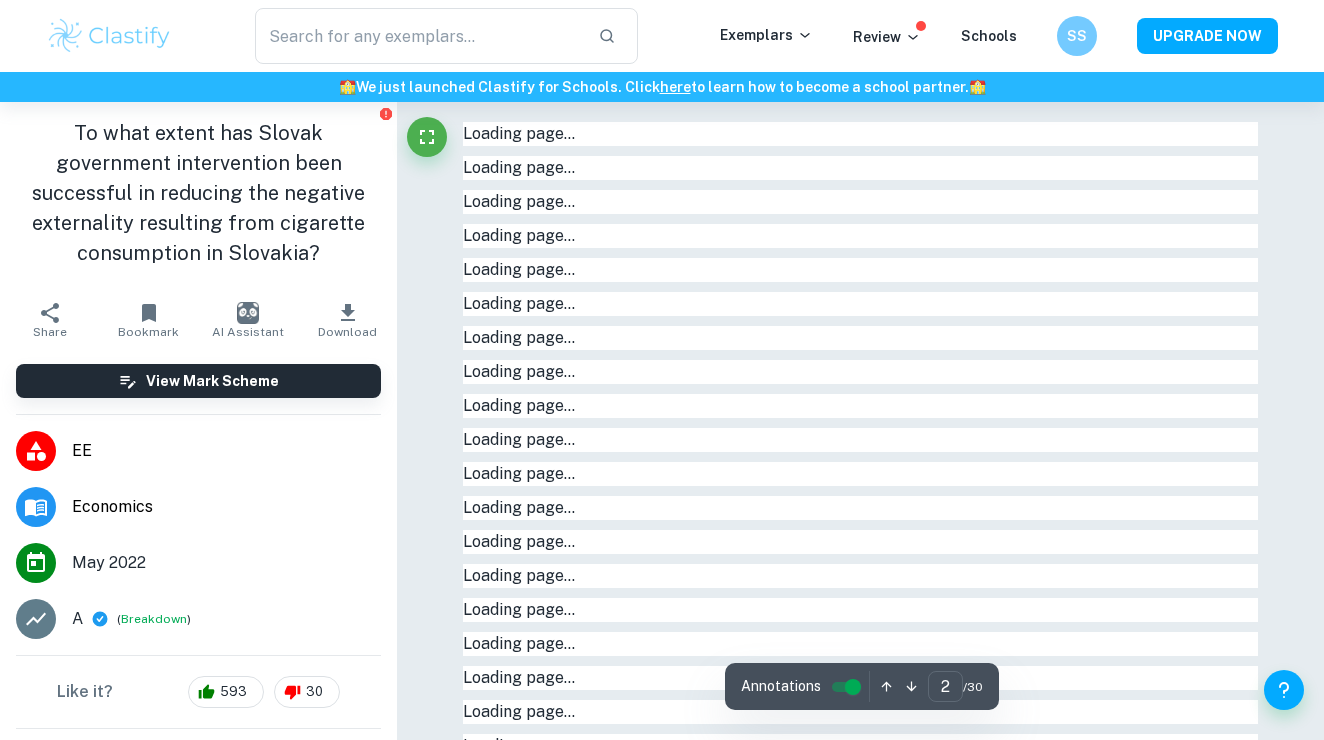 type on "1" 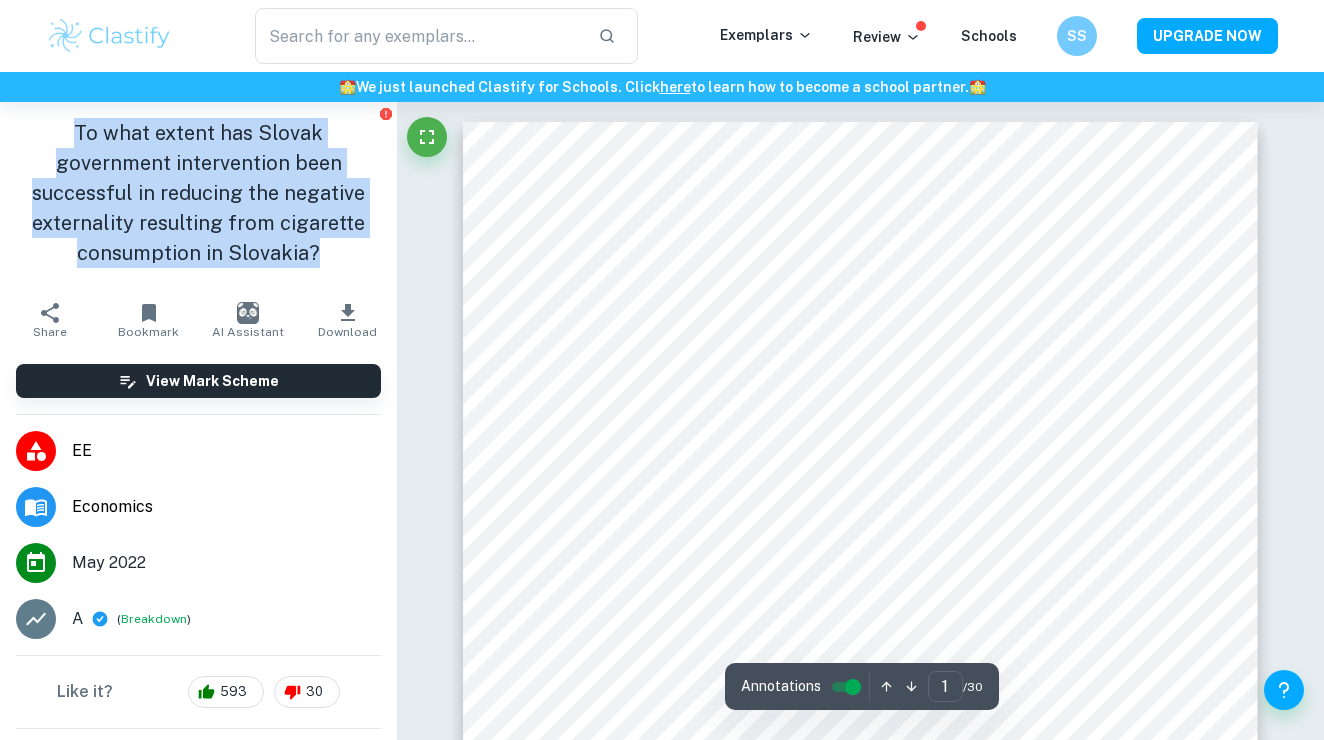 drag, startPoint x: 22, startPoint y: 131, endPoint x: 277, endPoint y: 244, distance: 278.91577 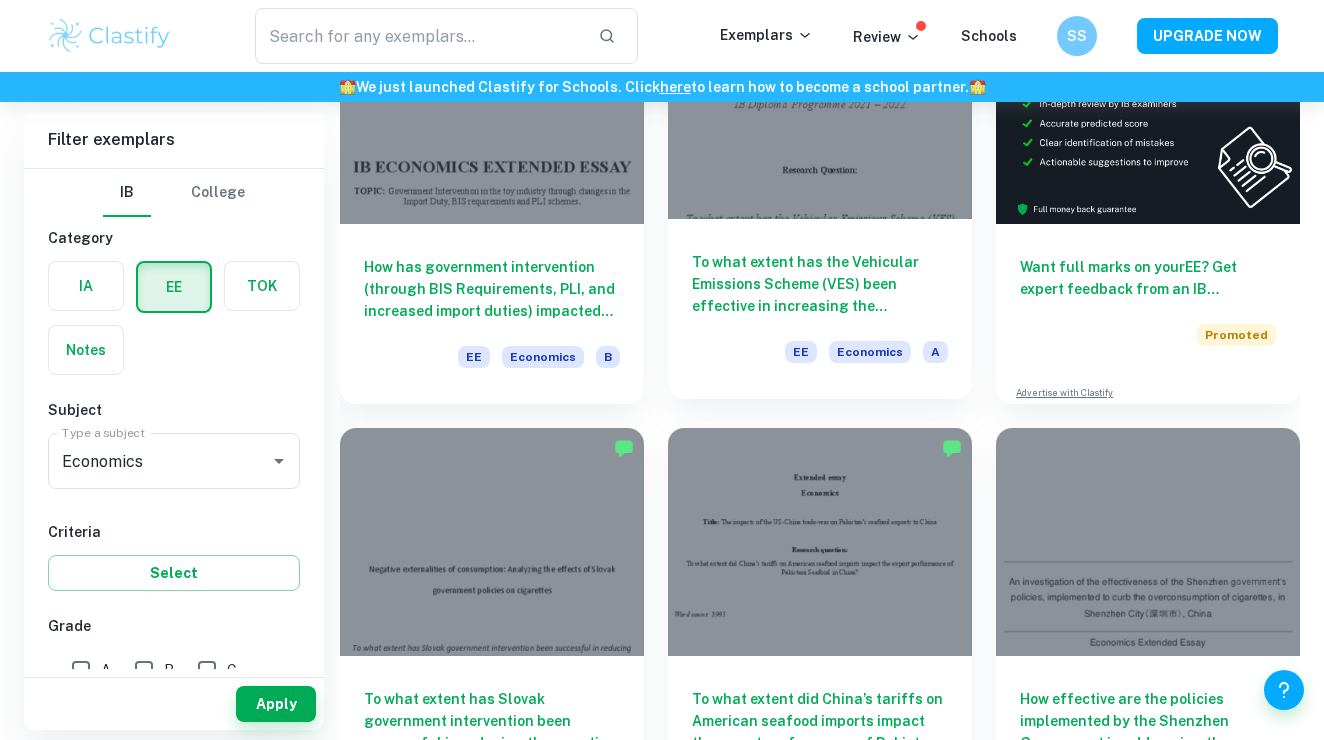 scroll, scrollTop: 141, scrollLeft: 0, axis: vertical 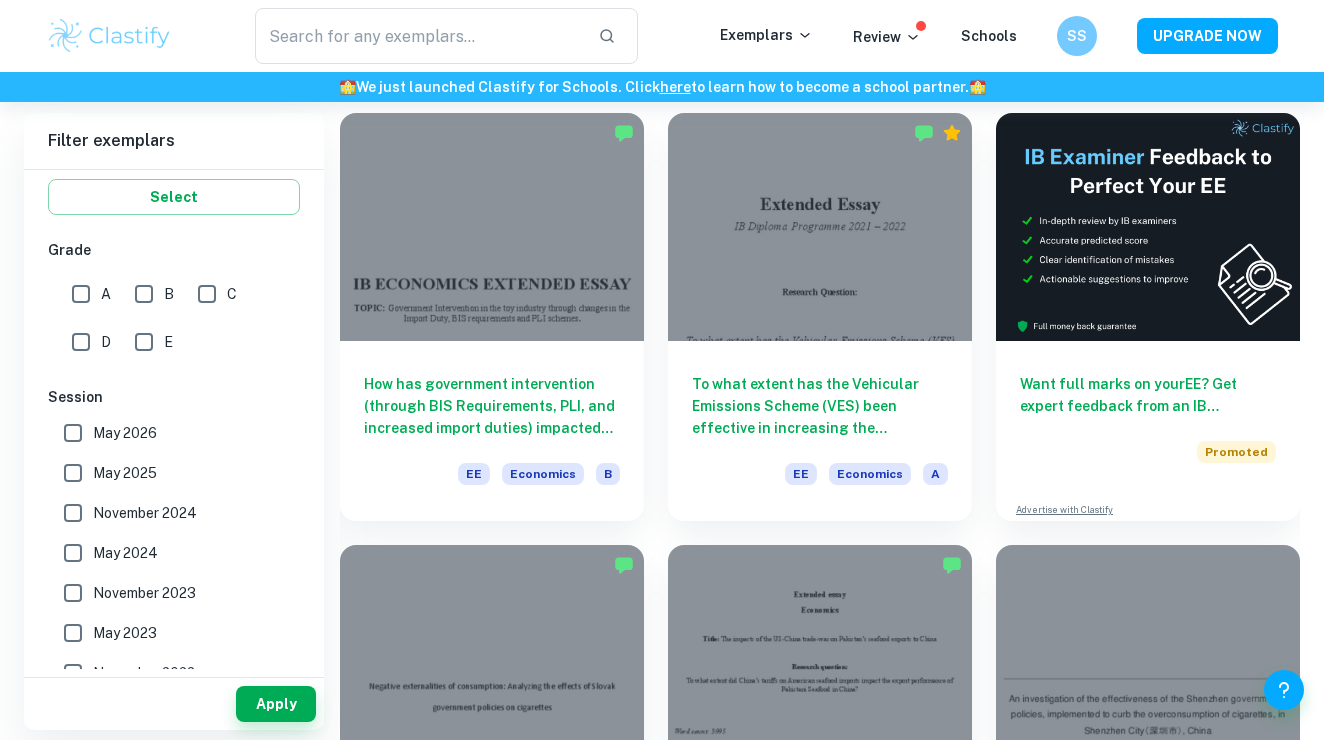 click on "A" at bounding box center (81, 294) 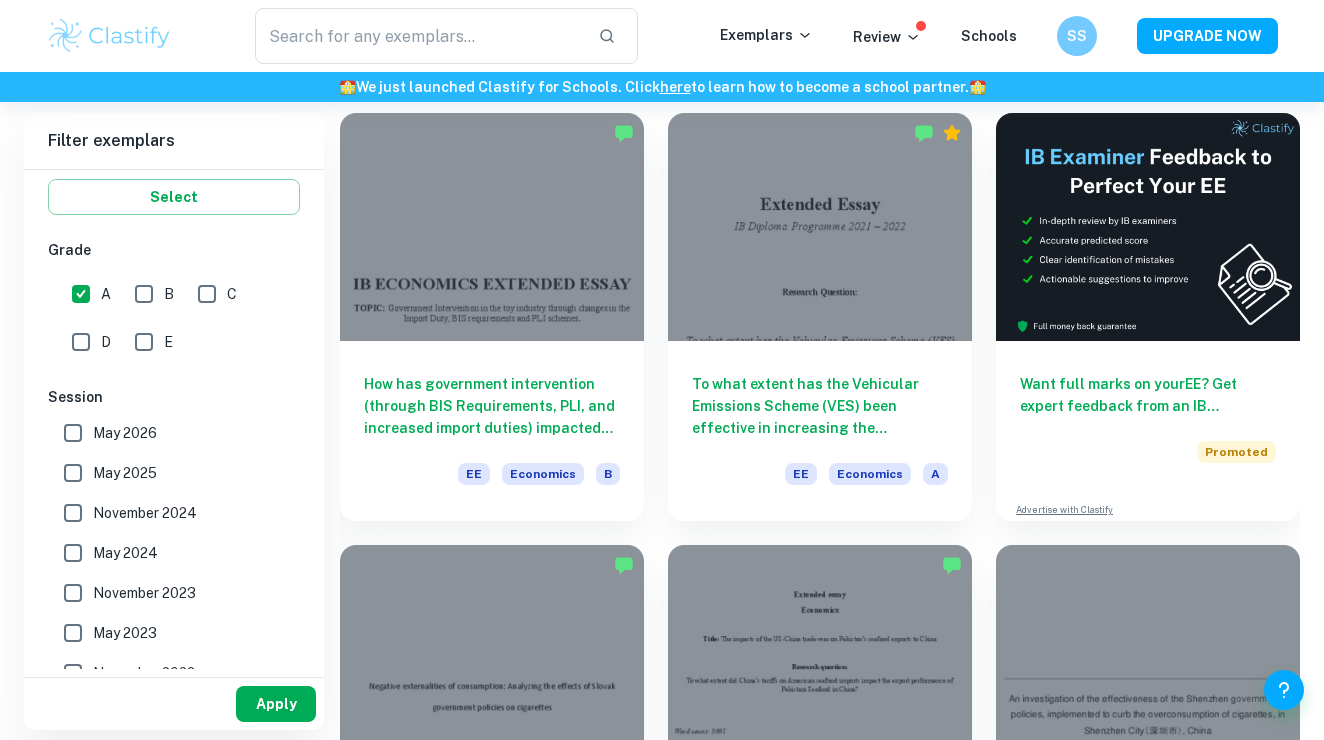click on "Apply" at bounding box center (276, 704) 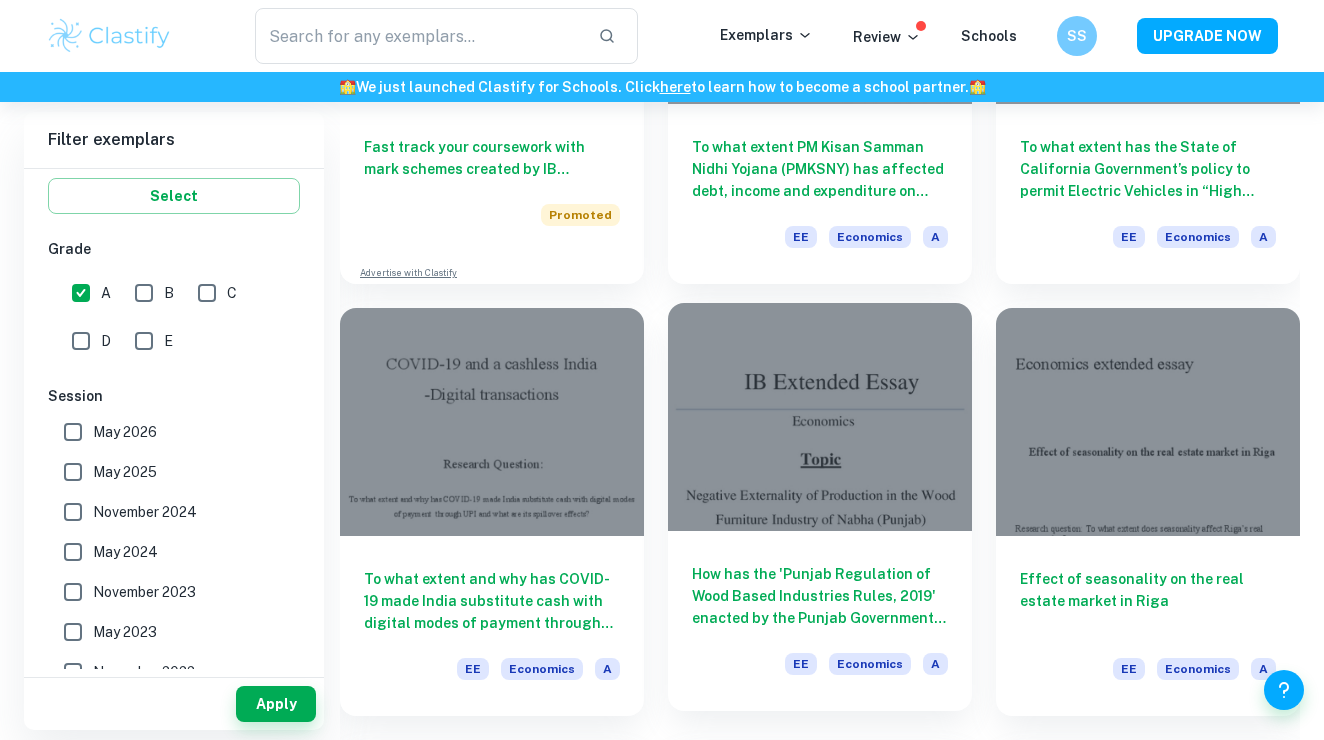 scroll, scrollTop: 1265, scrollLeft: 0, axis: vertical 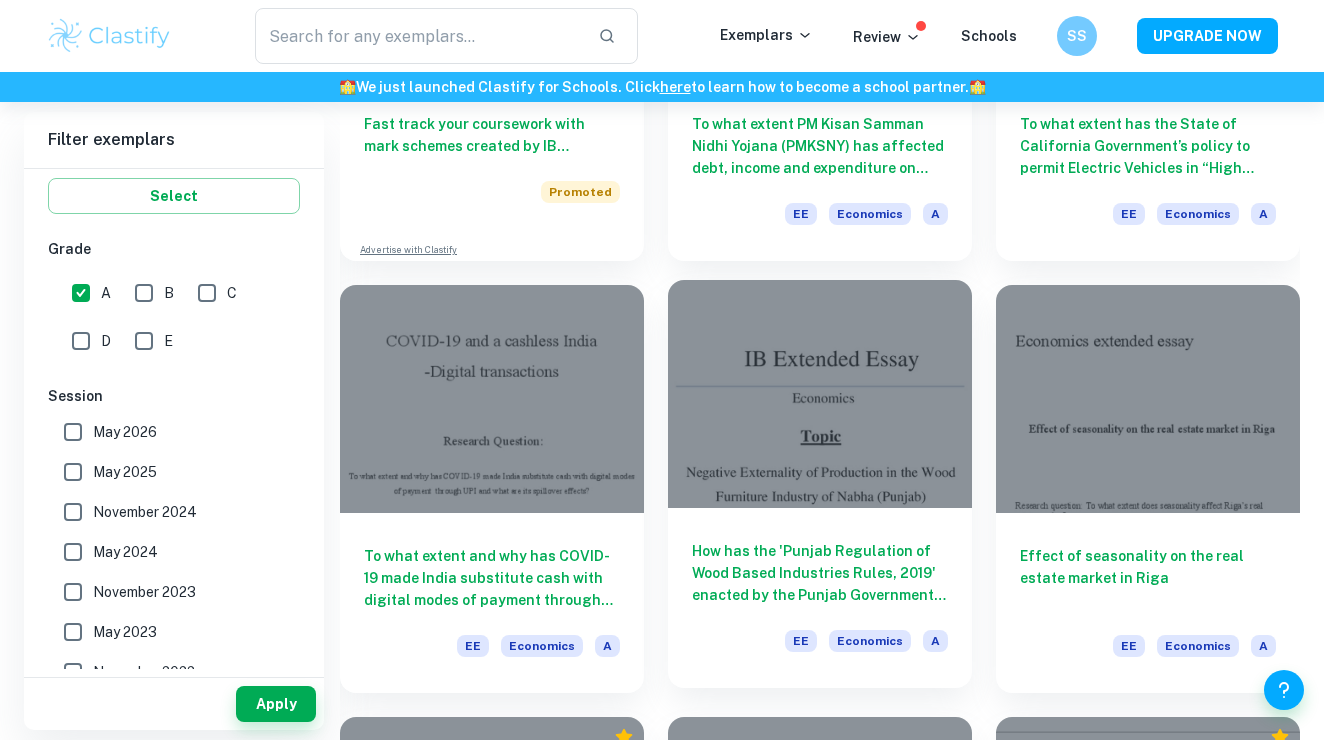 click on "How has the 'Punjab Regulation of Wood Based Industries Rules, 2019' enacted by the Punjab Government had an effect on the Wood Furniture  Manufacturers of Nabha ?" at bounding box center (820, 573) 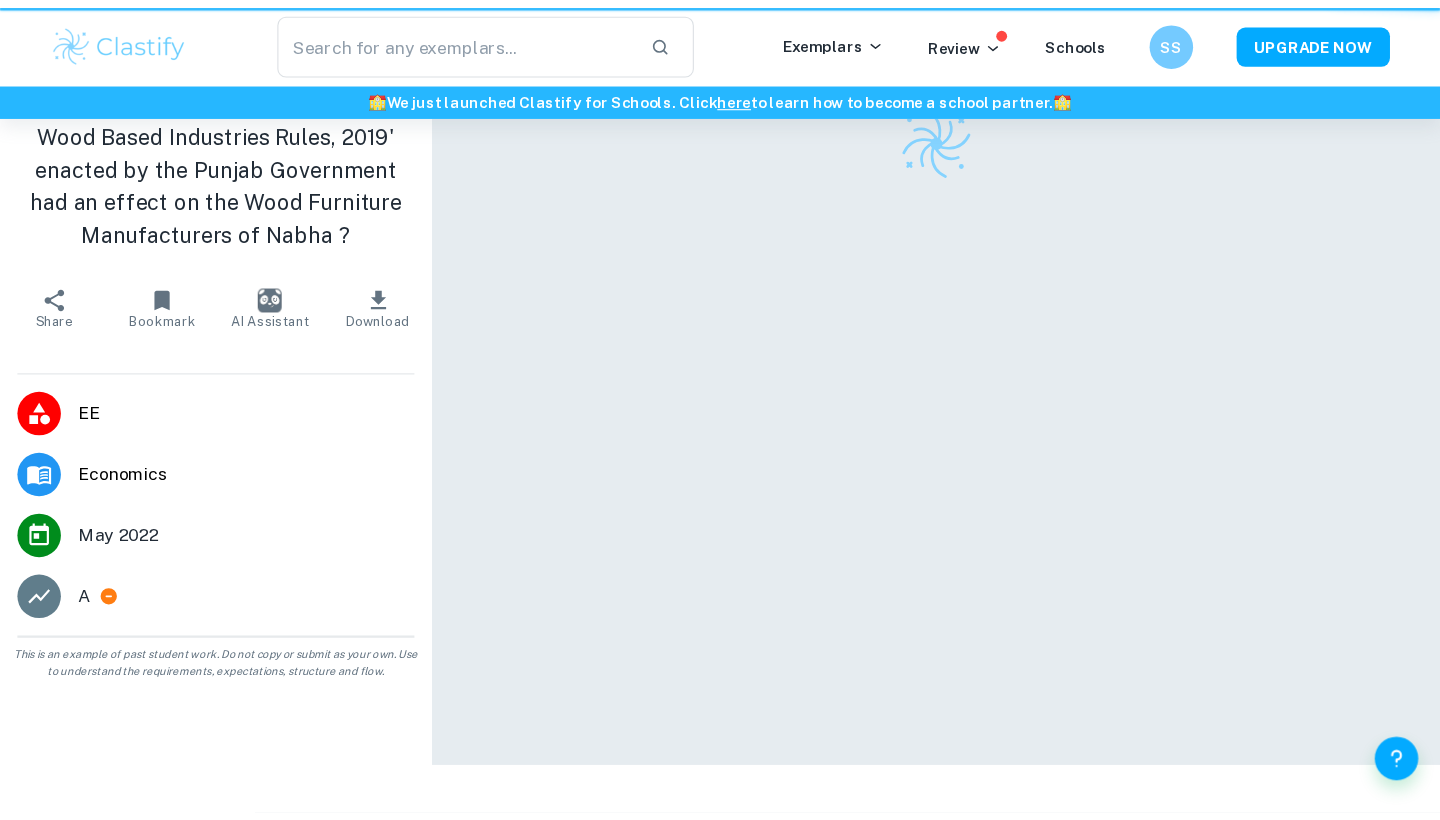 scroll, scrollTop: 0, scrollLeft: 0, axis: both 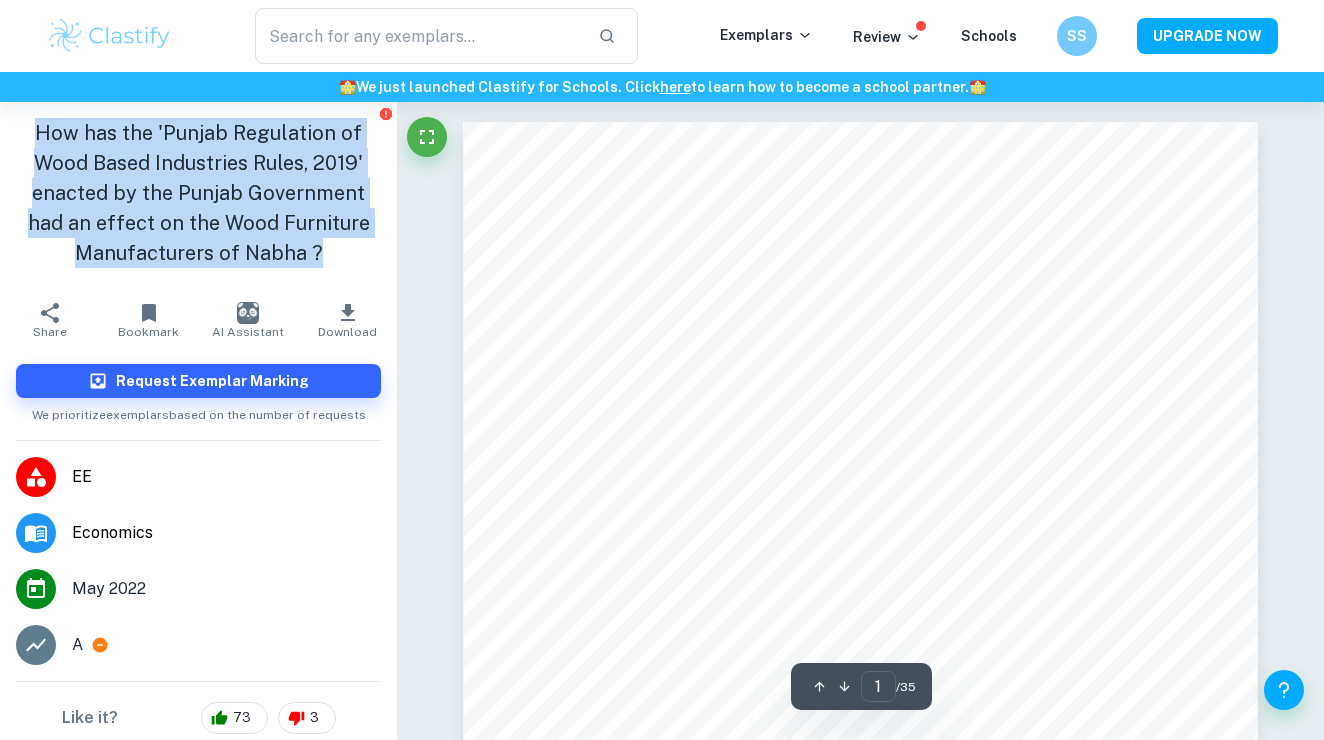 drag, startPoint x: 42, startPoint y: 133, endPoint x: 327, endPoint y: 248, distance: 307.32718 